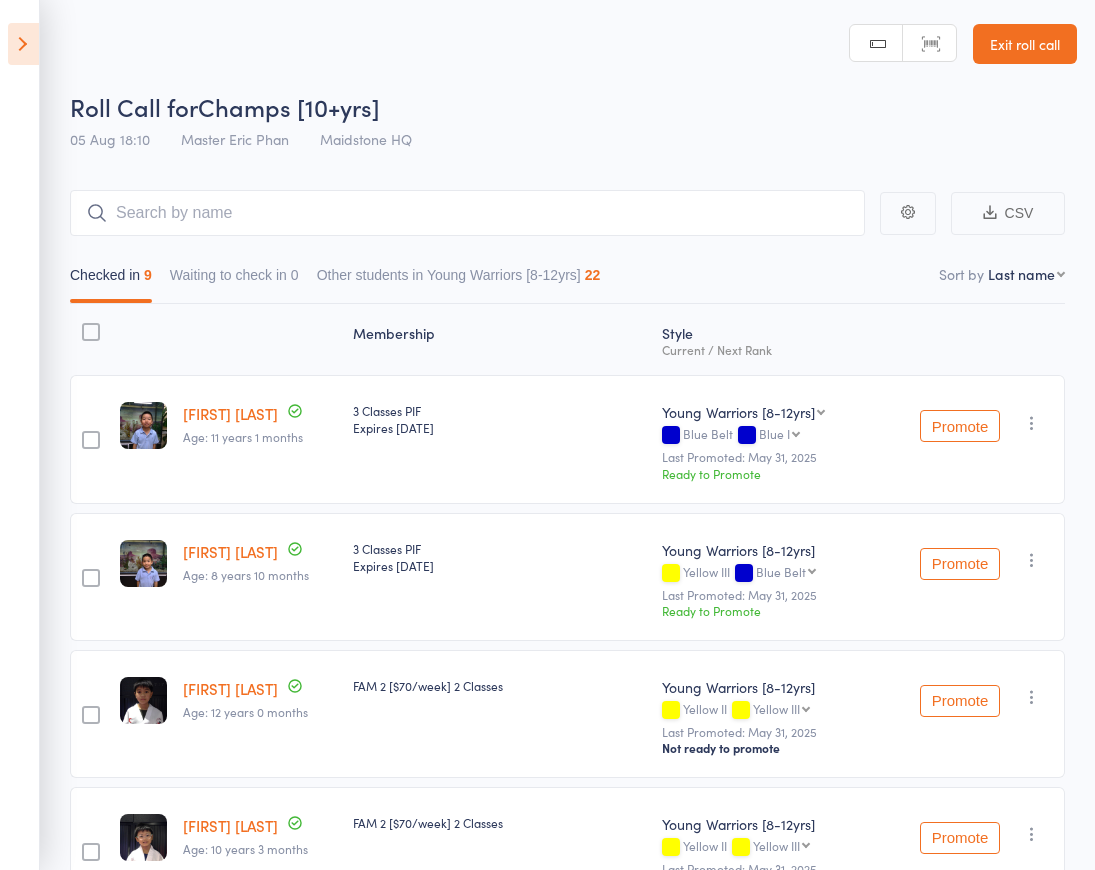 scroll, scrollTop: 0, scrollLeft: 0, axis: both 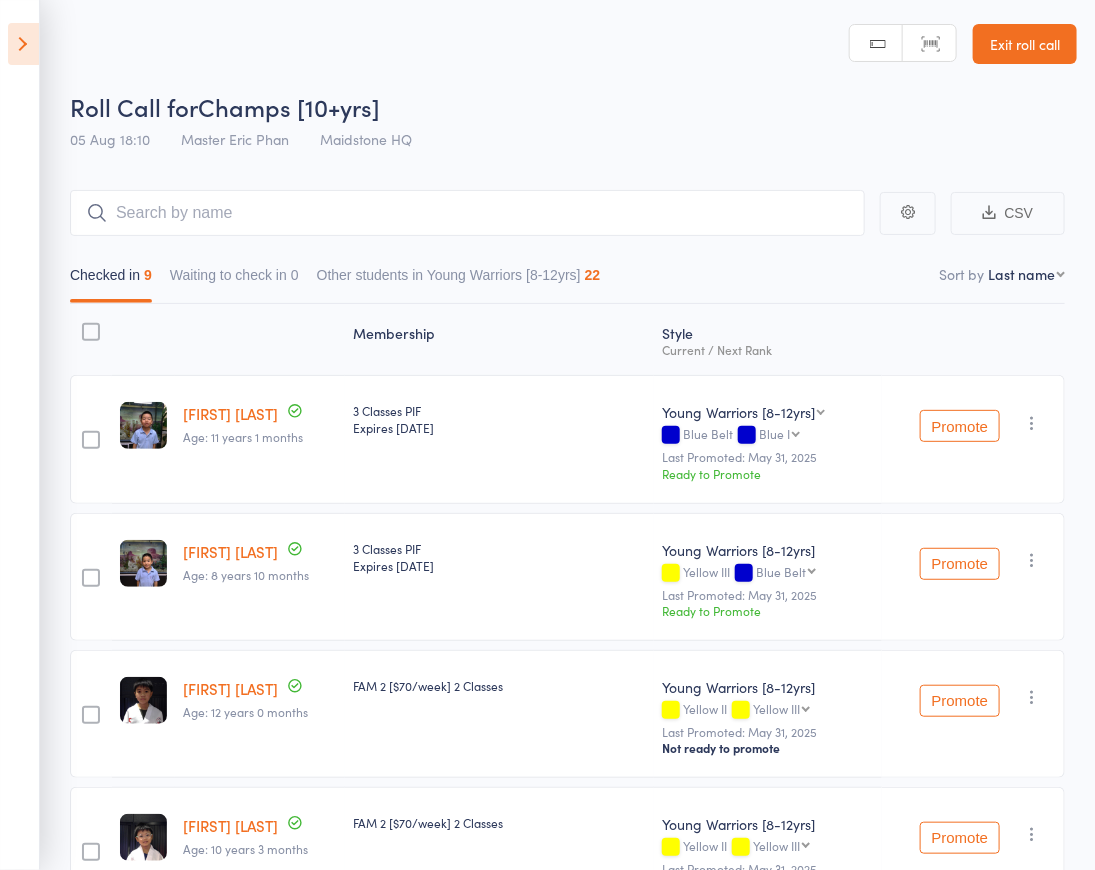 click at bounding box center [23, 44] 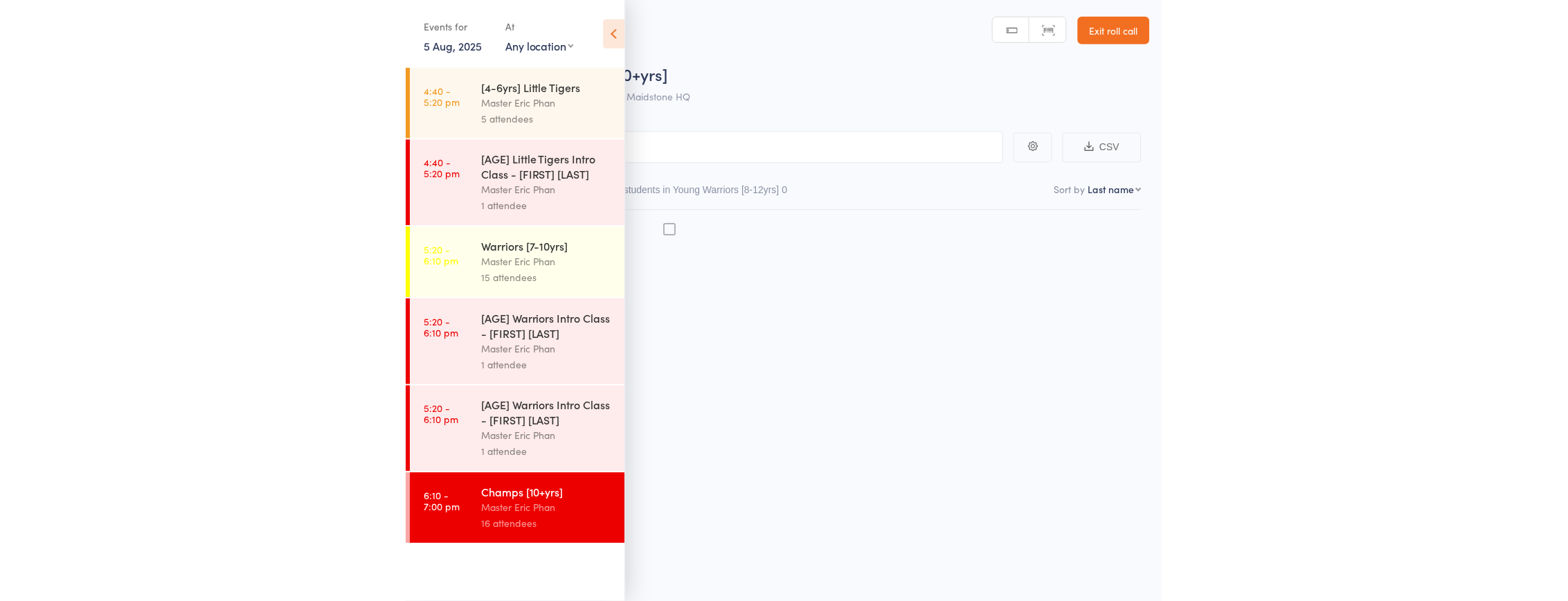 scroll, scrollTop: 0, scrollLeft: 0, axis: both 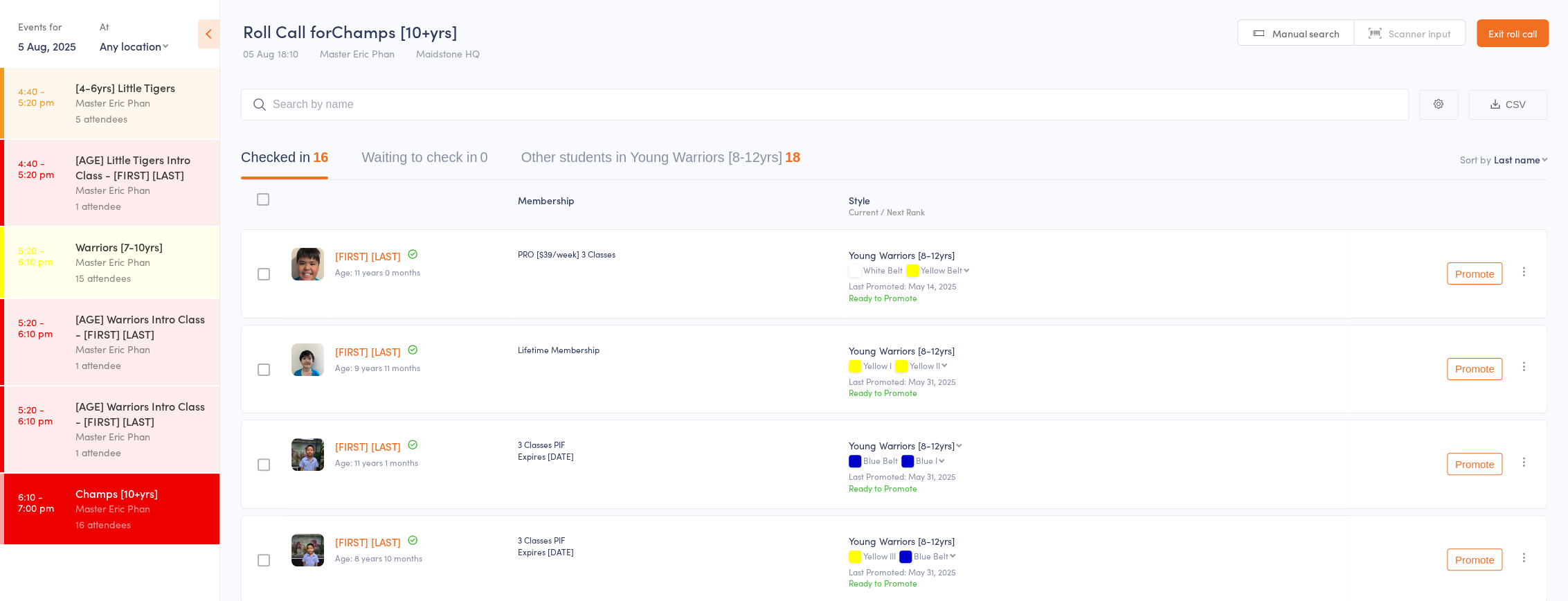 click on "Kaiden Dang" at bounding box center (368, 255) 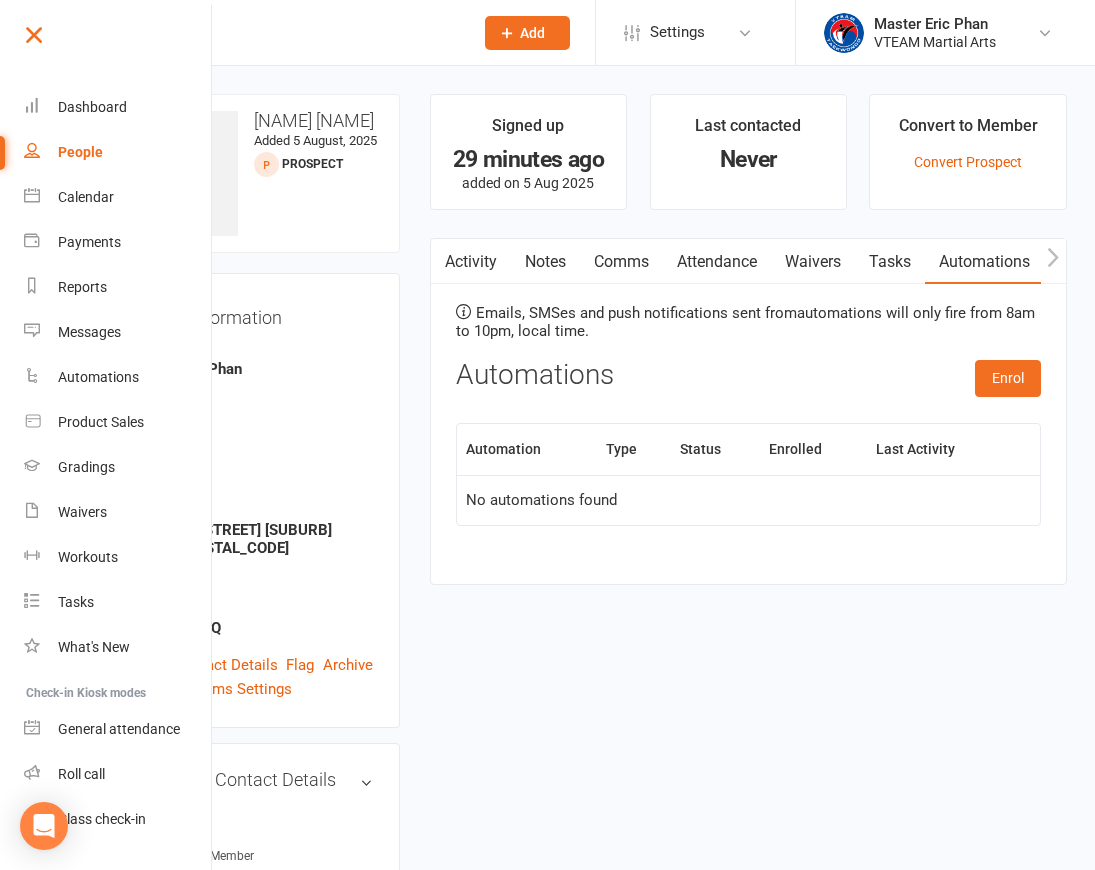scroll, scrollTop: 0, scrollLeft: 0, axis: both 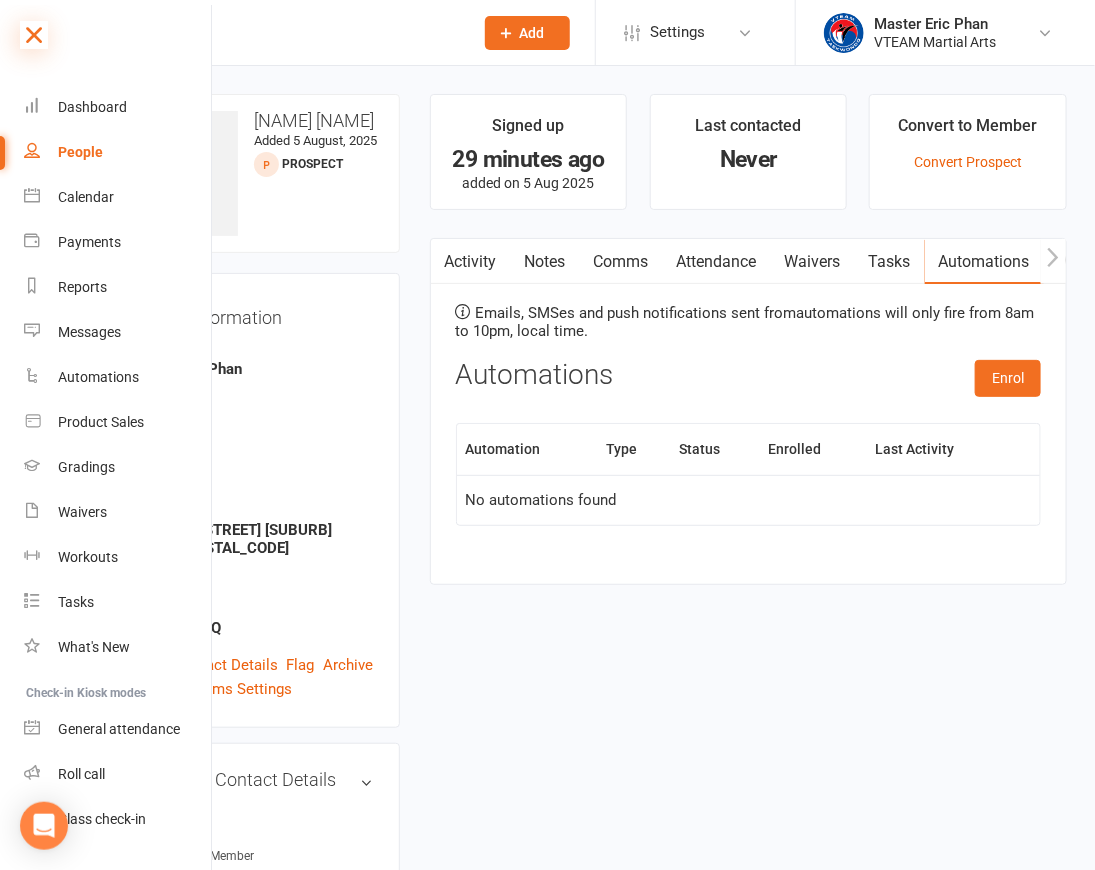 click at bounding box center [34, 35] 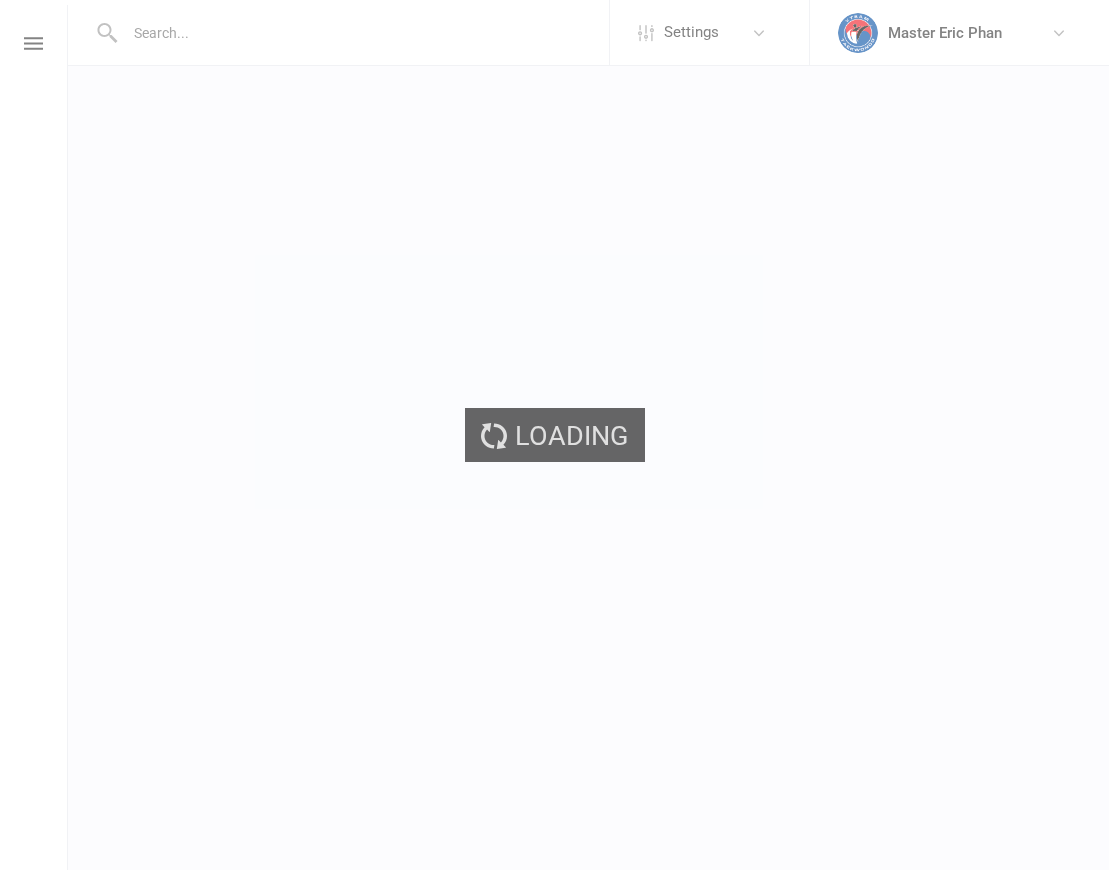 scroll, scrollTop: 0, scrollLeft: 0, axis: both 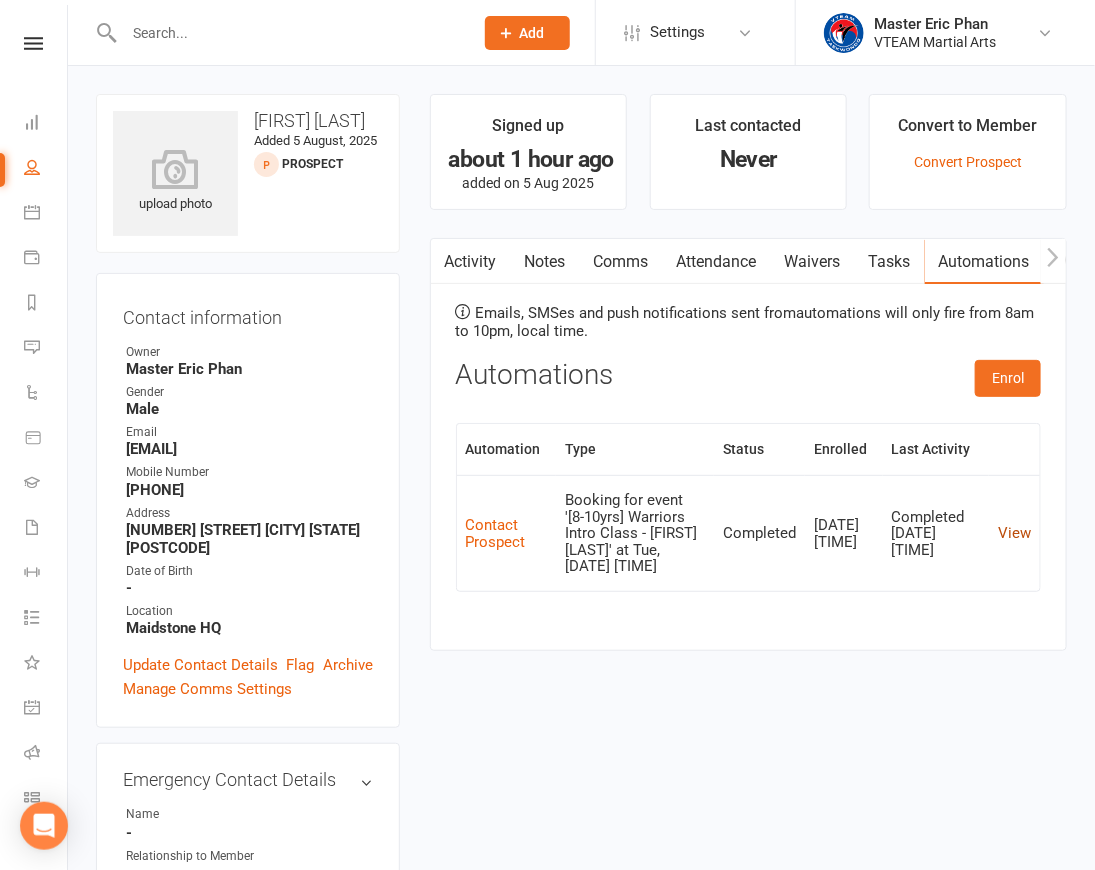 click on "View" at bounding box center [1014, 533] 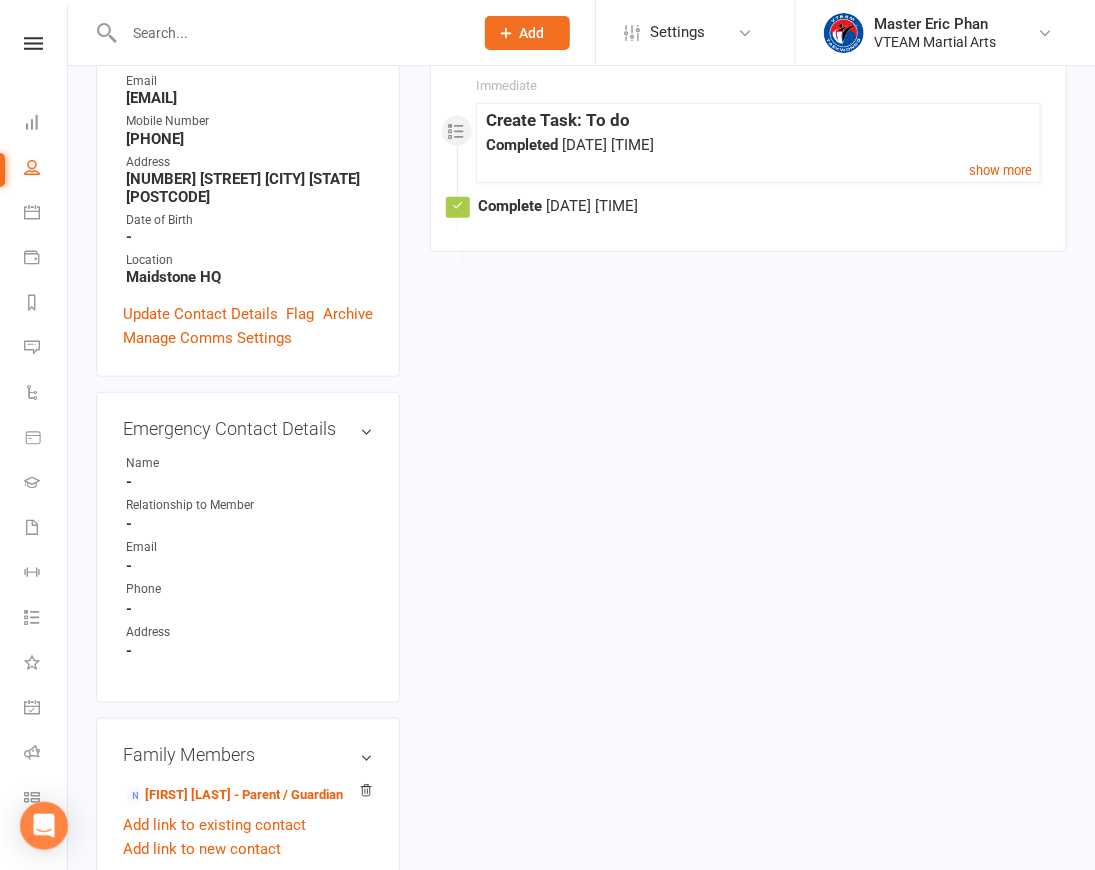 scroll, scrollTop: 545, scrollLeft: 0, axis: vertical 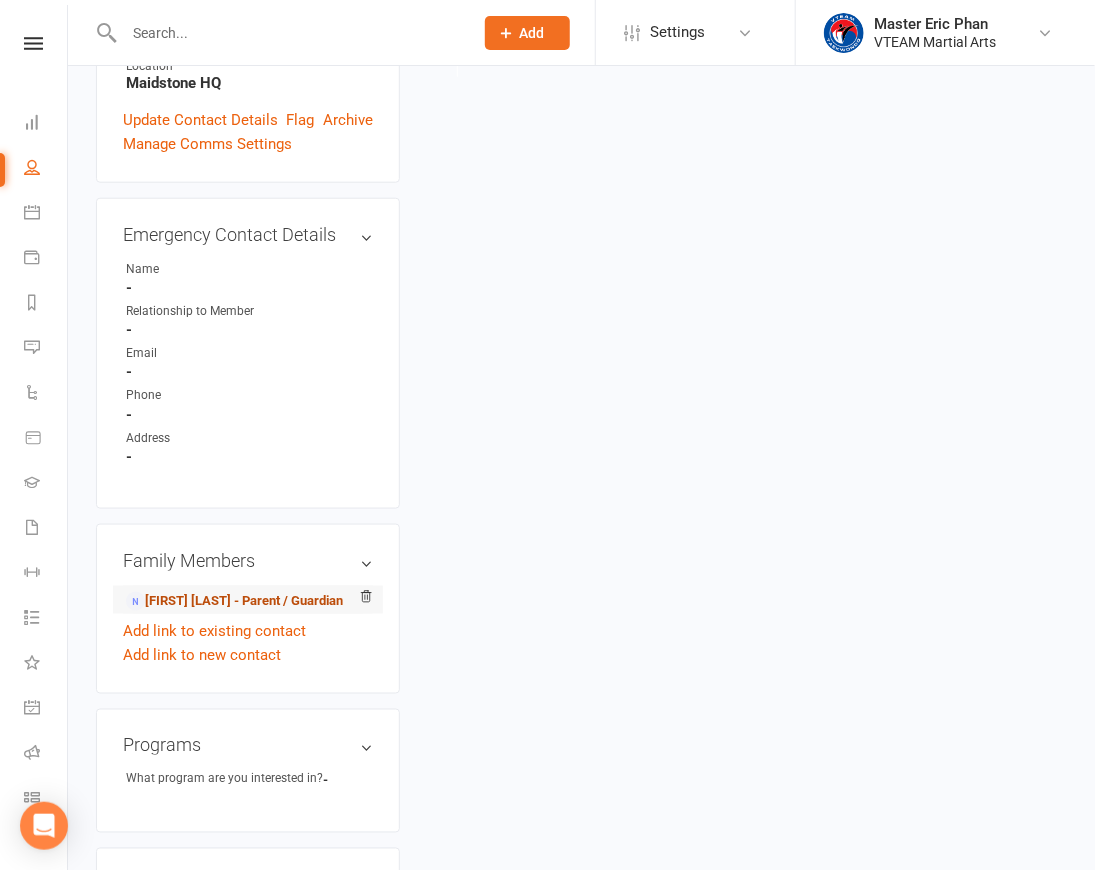 click on "Daniel Gil - Parent / Guardian" at bounding box center [234, 601] 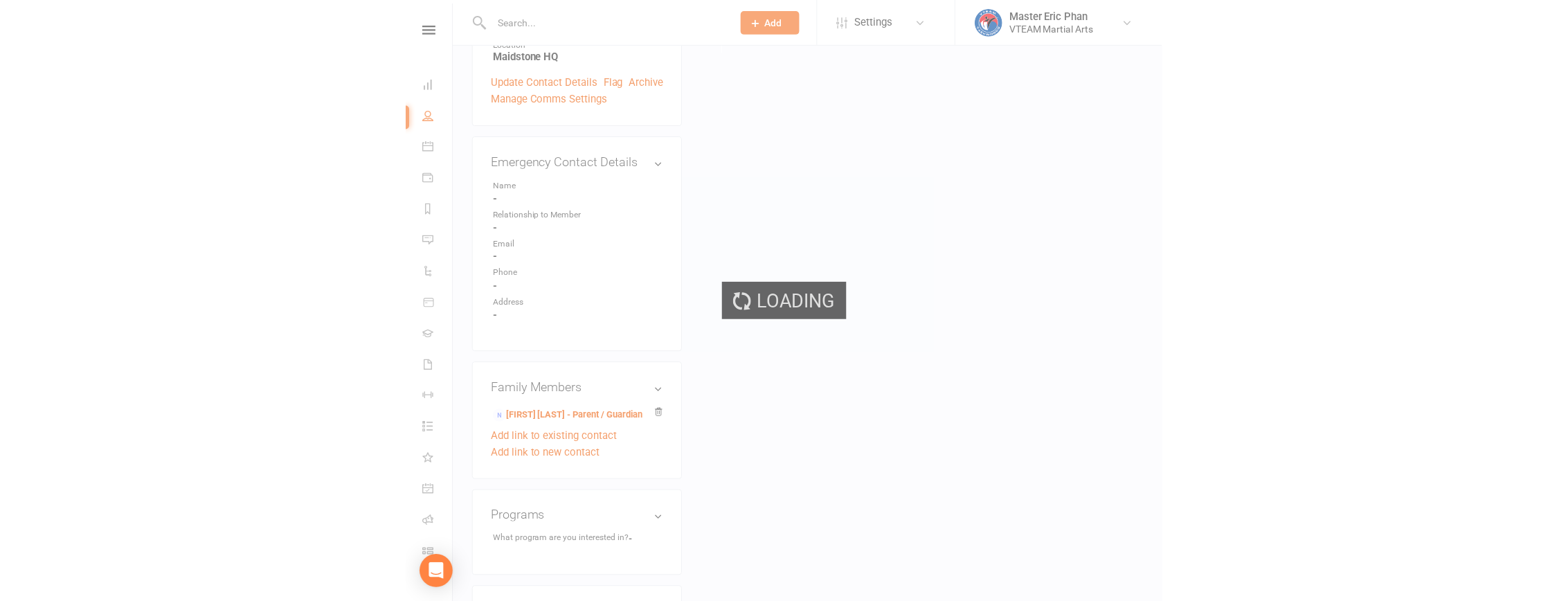 scroll, scrollTop: 0, scrollLeft: 0, axis: both 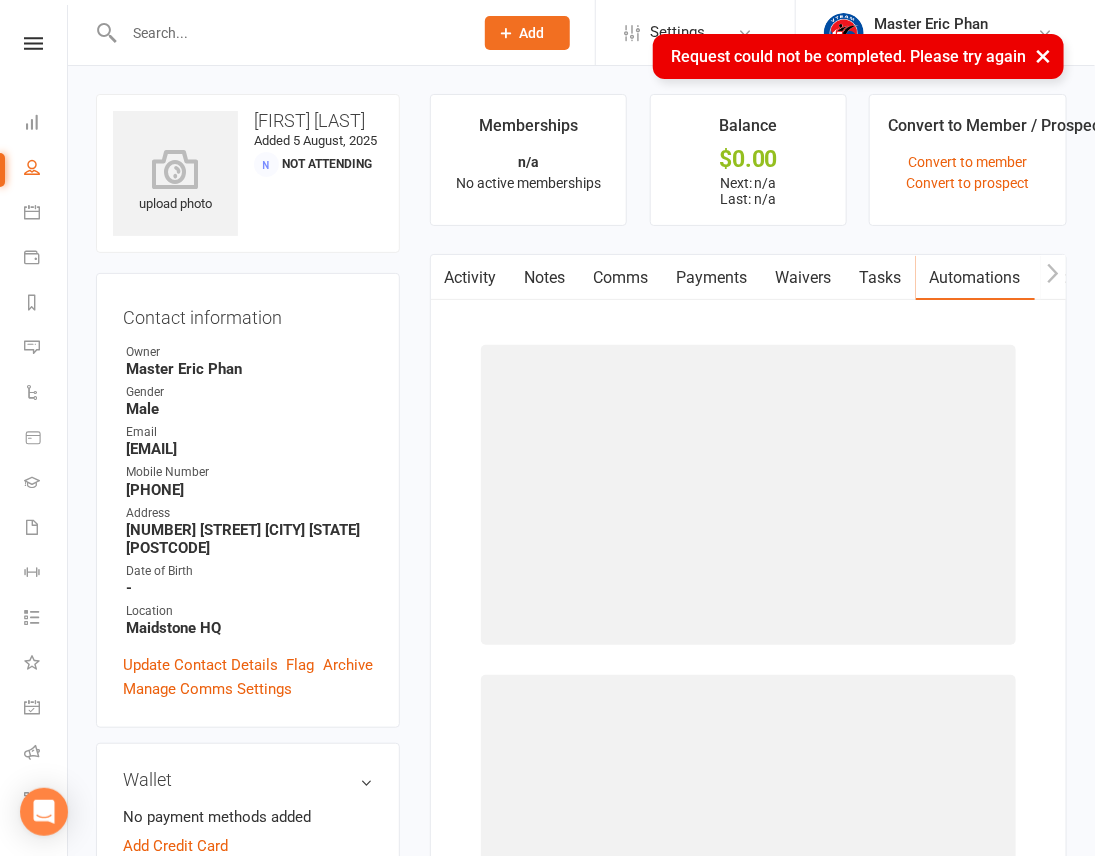 click on "Activity" at bounding box center (471, 278) 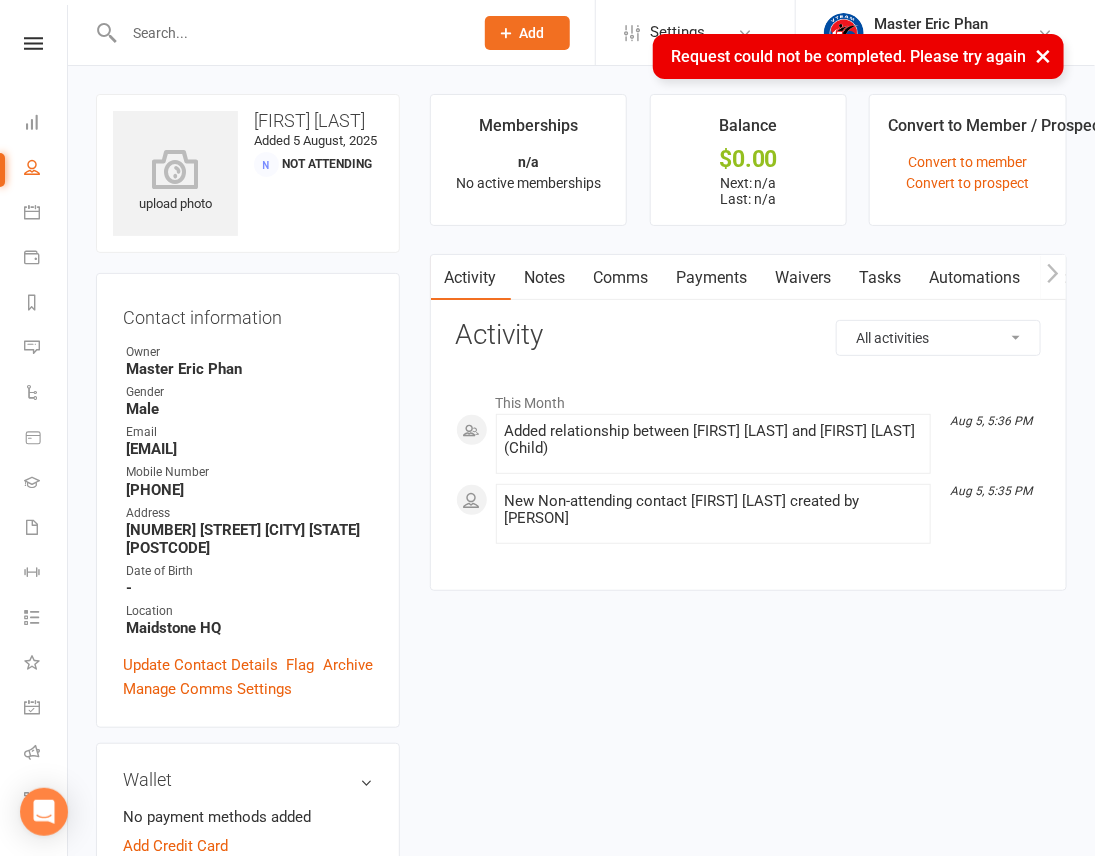 click on "Comms" at bounding box center [621, 278] 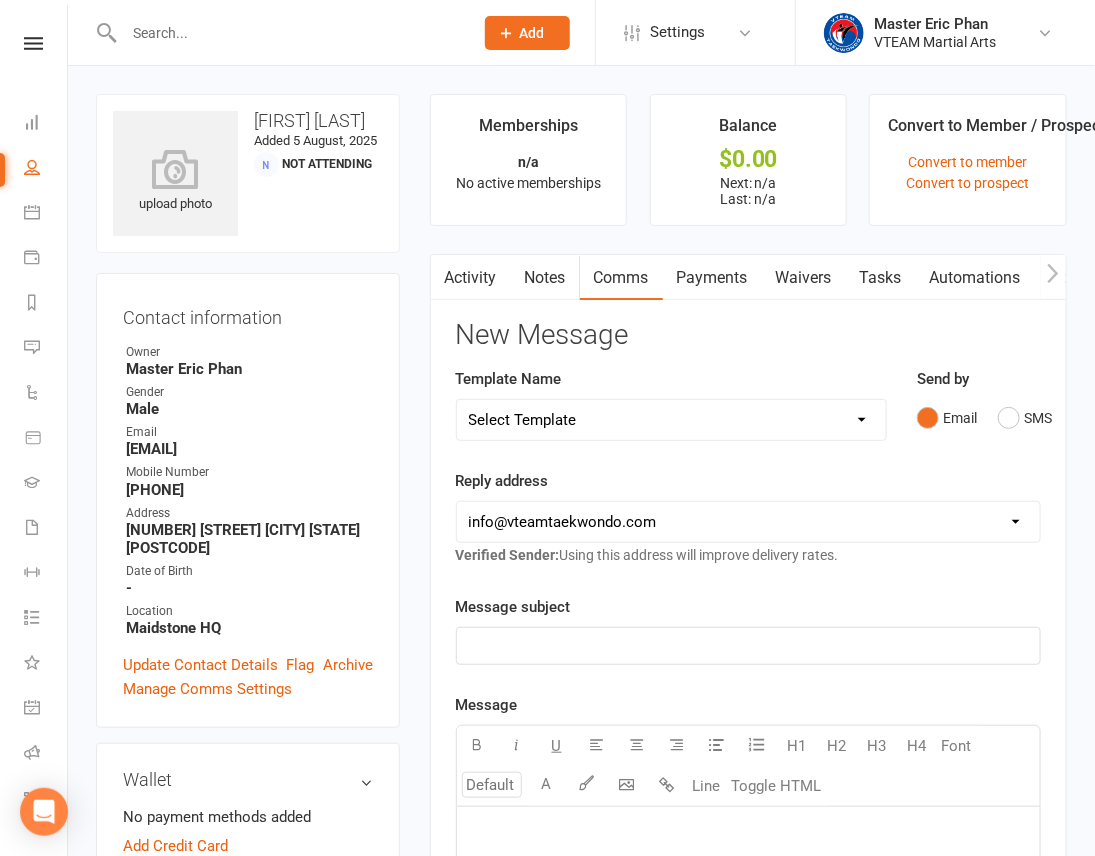 click on "Select Template [Email] 2 days after trial [Email] 3-4 days after trial [Email] 5-6 days after trial [Email] 6-7 days after trial [Email] Same day or next day after trial [SMS] SMS 1 [SMS] SMS 2 [SMS] SMS 3 [SMS] SMS 4 [SMS] SMS 5 [SMS] SMS 6 [Email] We’d Love to Hear What You Thought [Email] 8 Tuần Fitness Dành Cho Phái Nữ [Email] Congratulations on Completing the Intro Classes! What’s Next? [Email] Your Child Did Amazing – Enroll Now & Save $100!  [Email] Celebrating 10 Years of VTEAM & Important Update [Email] Class Cancellation for Lunar New Year Celebration [Email] Classes Cancelled on Monday Due to Extreme Heat [Email] Cross-Training Day with Heenan Taekwondo – Sun, 13 July (Limited Spots!) [Email] End of Term 2 Update – Holiday Training Info! [Email] End of Year Party Announcement! [Email] Grading Book [Email] Grading This Saturday – Let’s Celebrate Progress! [Email] Important Scheduling Update & Courtesy Reminder [Email]  Important Update for October: Attendance and New Policy" at bounding box center [671, 420] 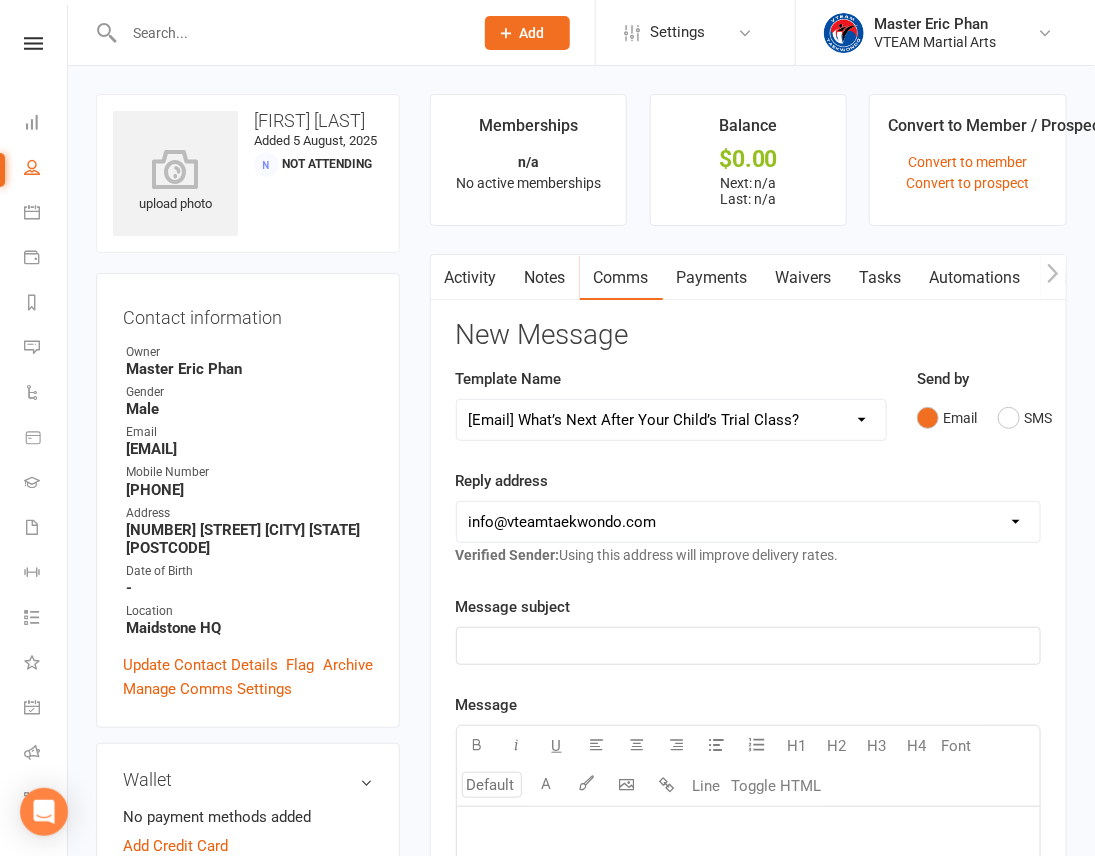click on "Select Template [Email] 2 days after trial [Email] 3-4 days after trial [Email] 5-6 days after trial [Email] 6-7 days after trial [Email] Same day or next day after trial [SMS] SMS 1 [SMS] SMS 2 [SMS] SMS 3 [SMS] SMS 4 [SMS] SMS 5 [SMS] SMS 6 [Email] We’d Love to Hear What You Thought [Email] 8 Tuần Fitness Dành Cho Phái Nữ [Email] Congratulations on Completing the Intro Classes! What’s Next? [Email] Your Child Did Amazing – Enroll Now & Save $100!  [Email] Celebrating 10 Years of VTEAM & Important Update [Email] Class Cancellation for Lunar New Year Celebration [Email] Classes Cancelled on Monday Due to Extreme Heat [Email] Cross-Training Day with Heenan Taekwondo – Sun, 13 July (Limited Spots!) [Email] End of Term 2 Update – Holiday Training Info! [Email] End of Year Party Announcement! [Email] Grading Book [Email] Grading This Saturday – Let’s Celebrate Progress! [Email] Important Scheduling Update & Courtesy Reminder [Email]  Important Update for October: Attendance and New Policy" at bounding box center (671, 420) 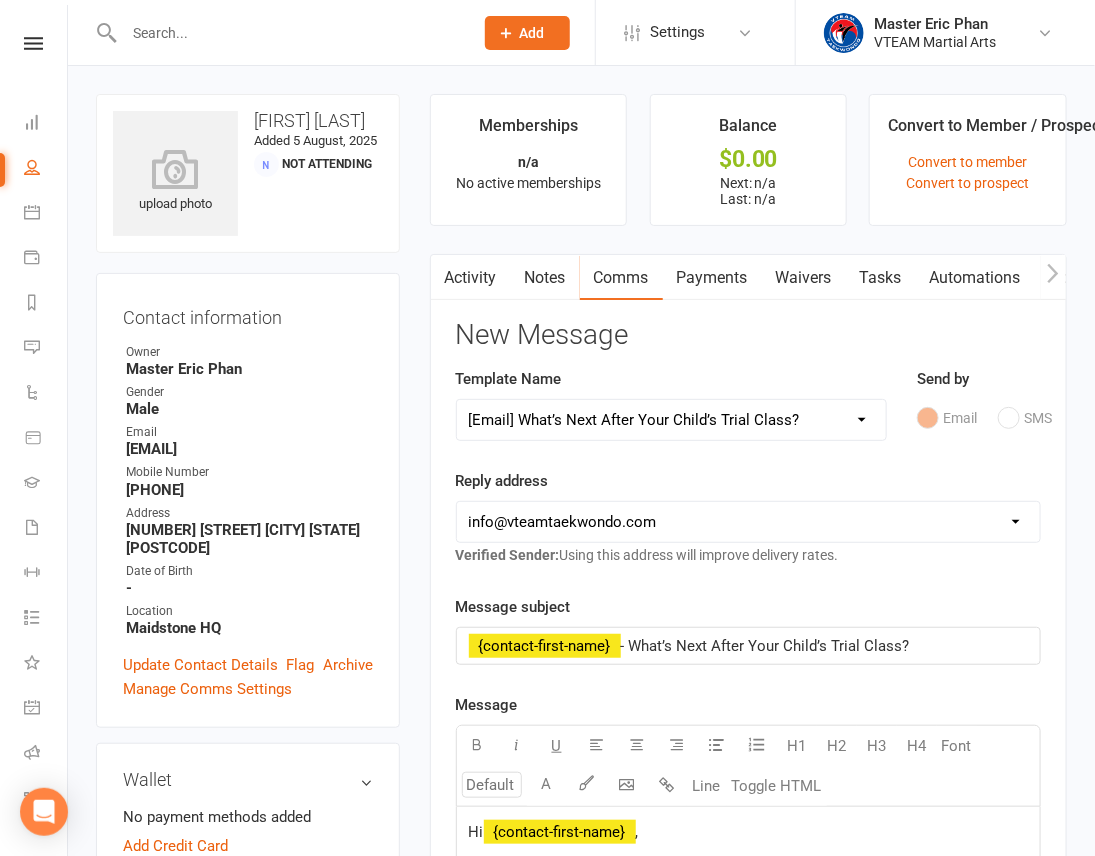 click on "New Message" at bounding box center (748, 335) 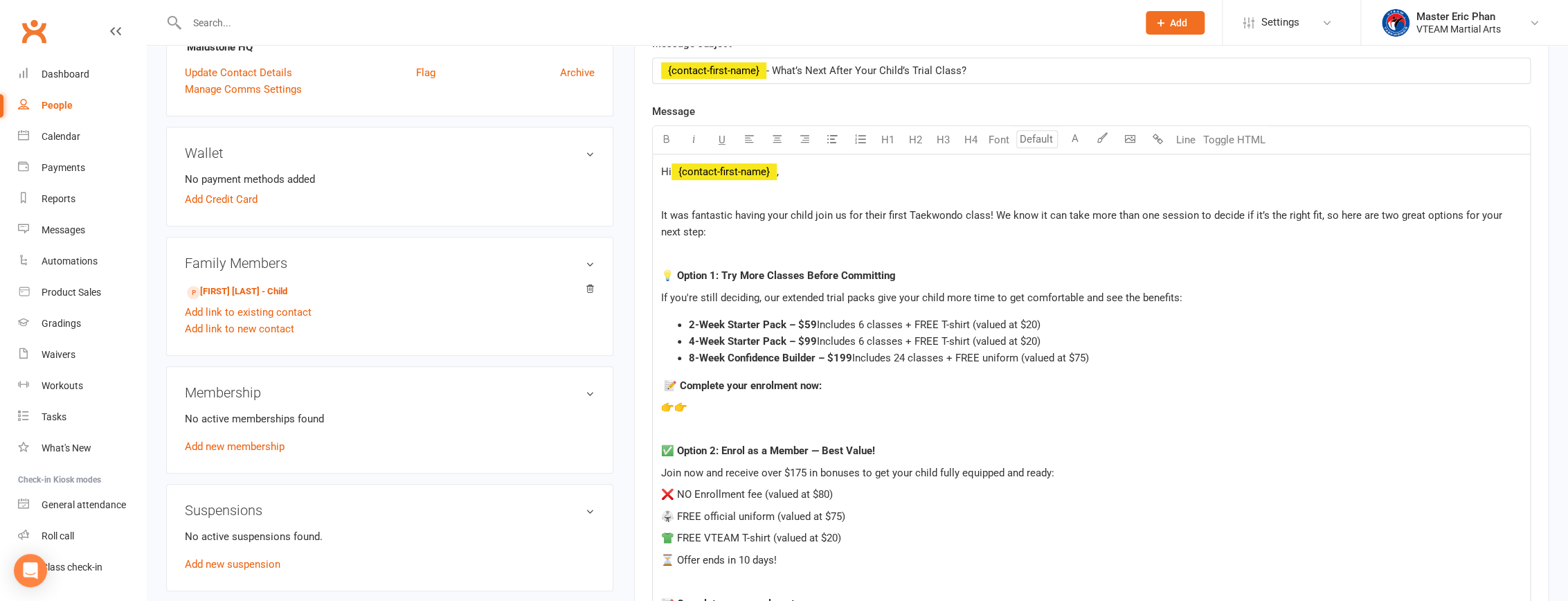 scroll, scrollTop: 377, scrollLeft: 0, axis: vertical 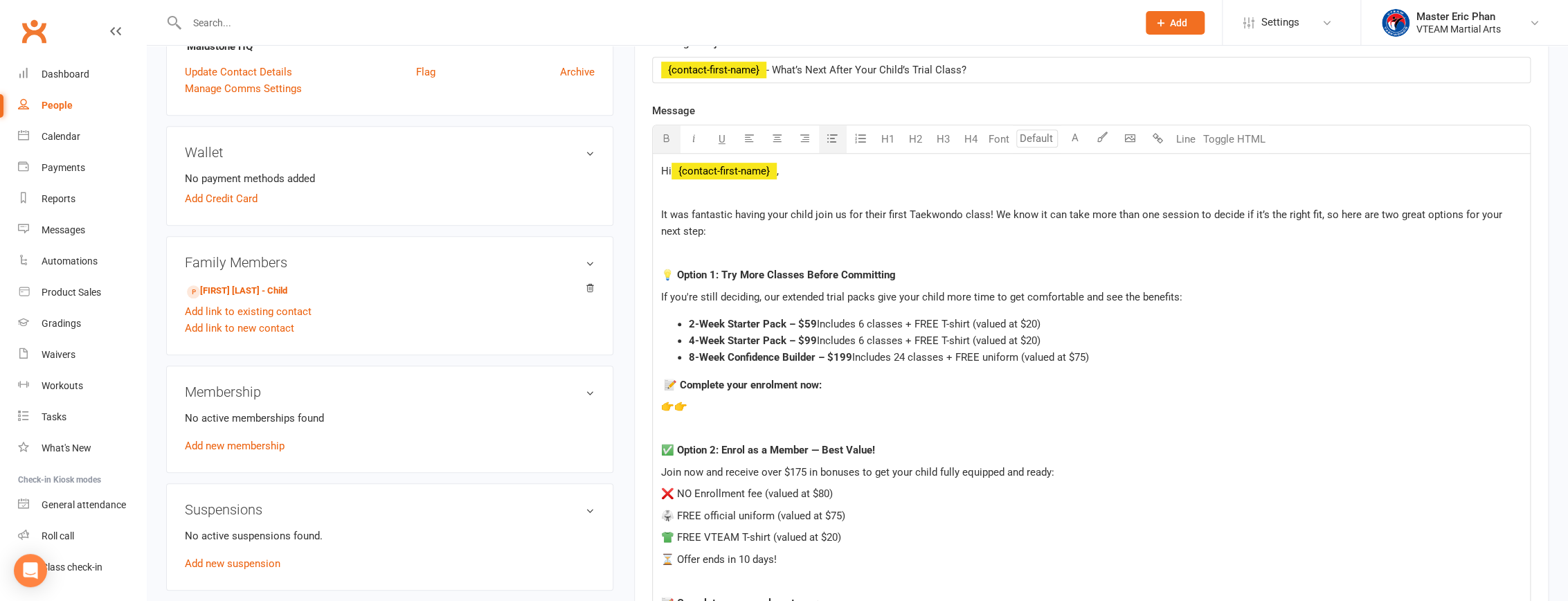 drag, startPoint x: 1105, startPoint y: 355, endPoint x: 656, endPoint y: 338, distance: 449.3217 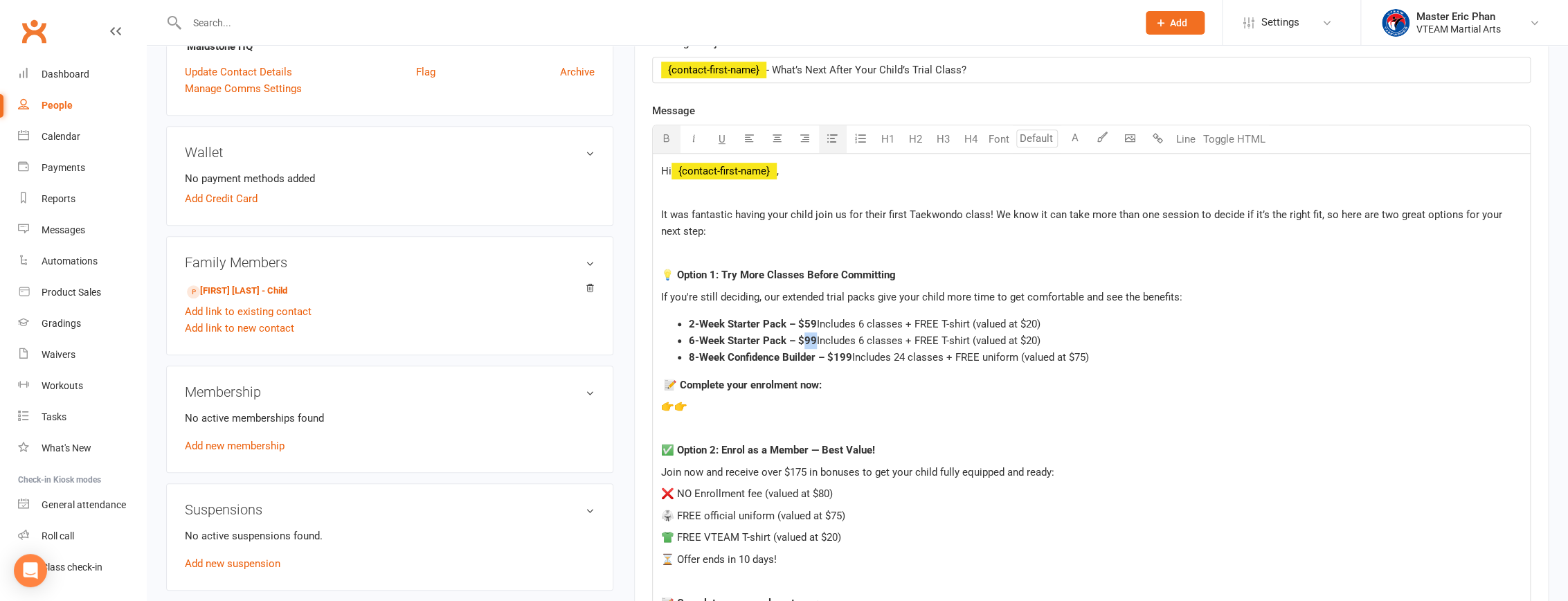 drag, startPoint x: 803, startPoint y: 338, endPoint x: 813, endPoint y: 339, distance: 10.049876 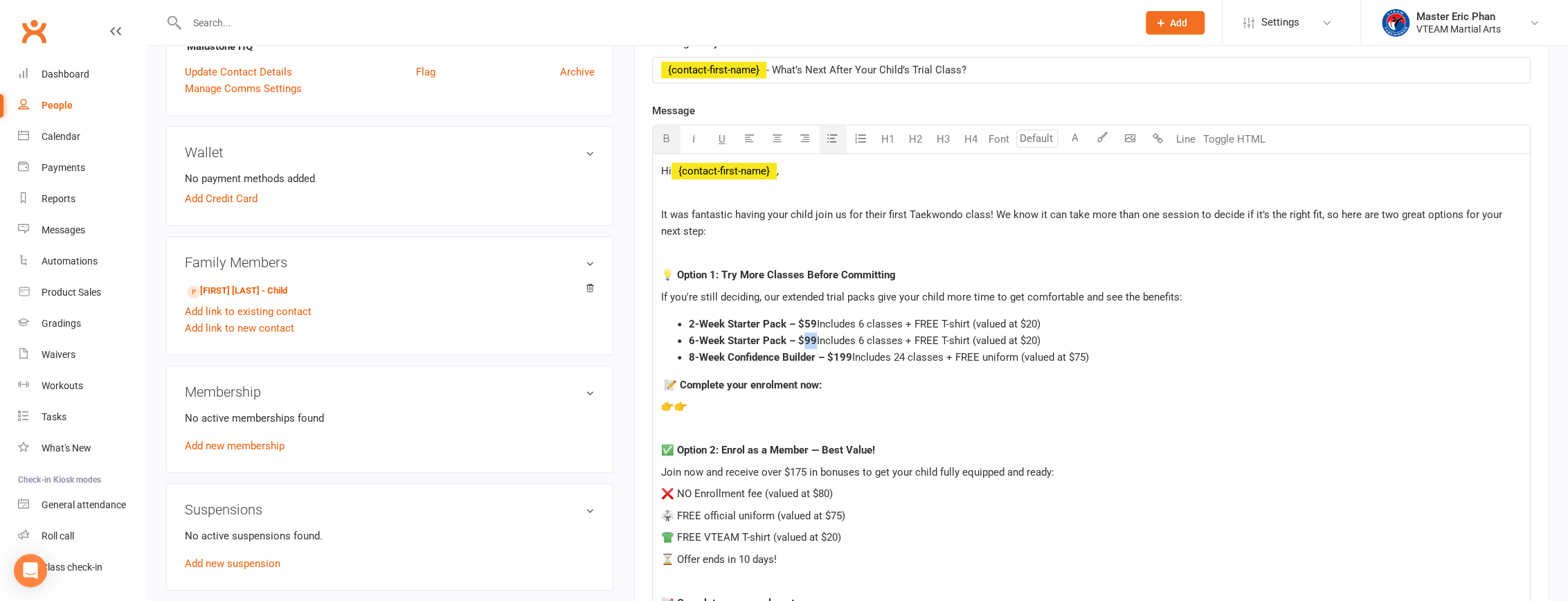 click on "6-Week Starter Pack – $99" 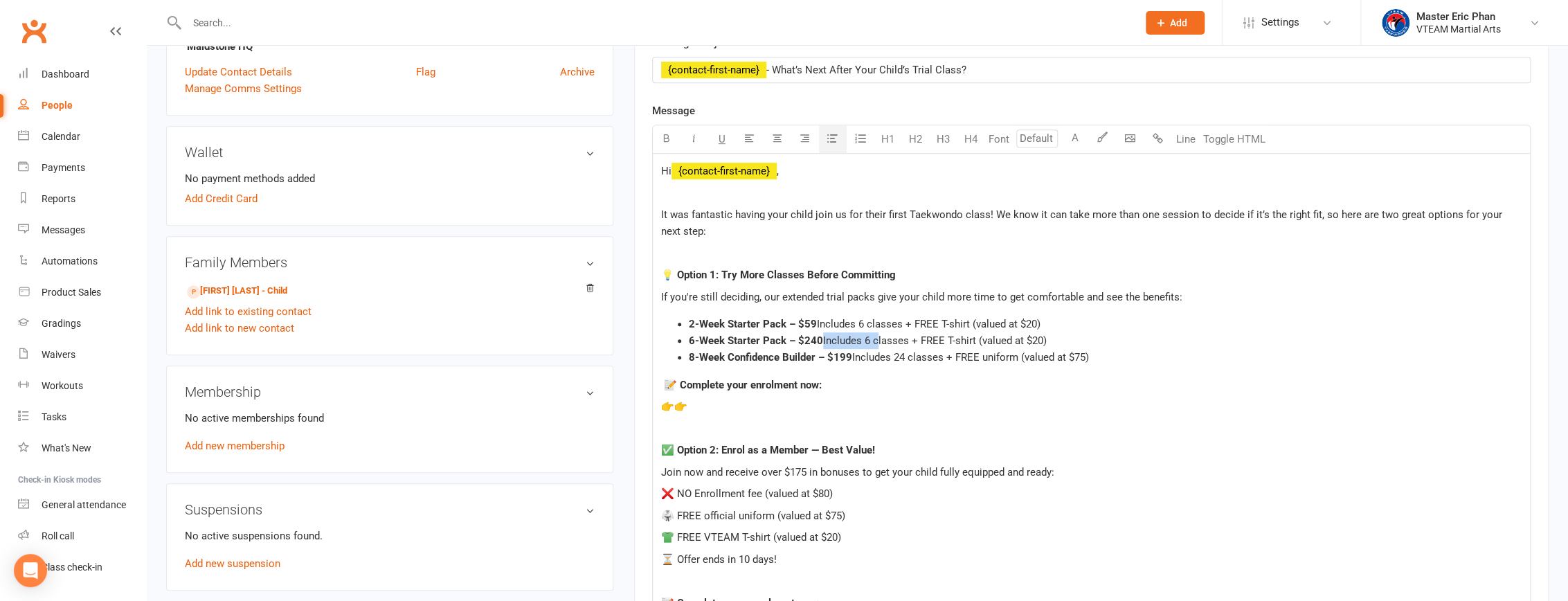 drag, startPoint x: 821, startPoint y: 336, endPoint x: 872, endPoint y: 336, distance: 51 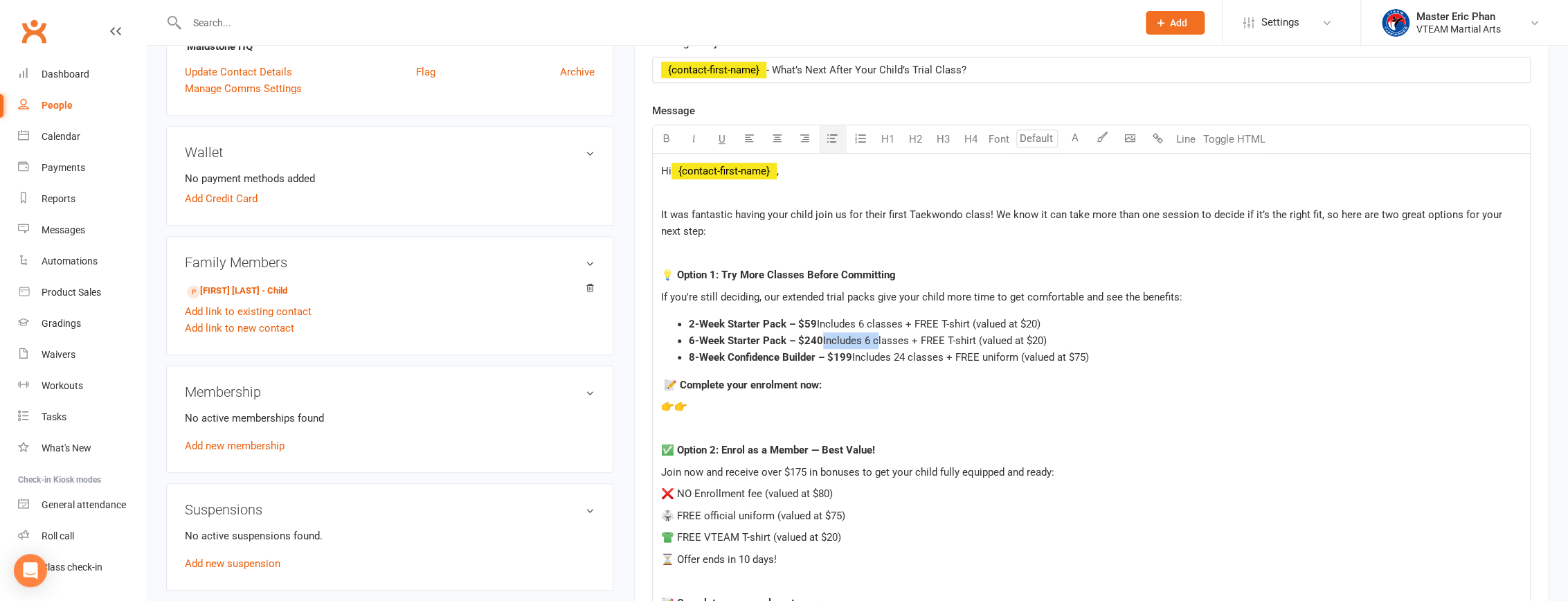 click on "Includes 6 classes + FREE T-shirt (valued at $20)" 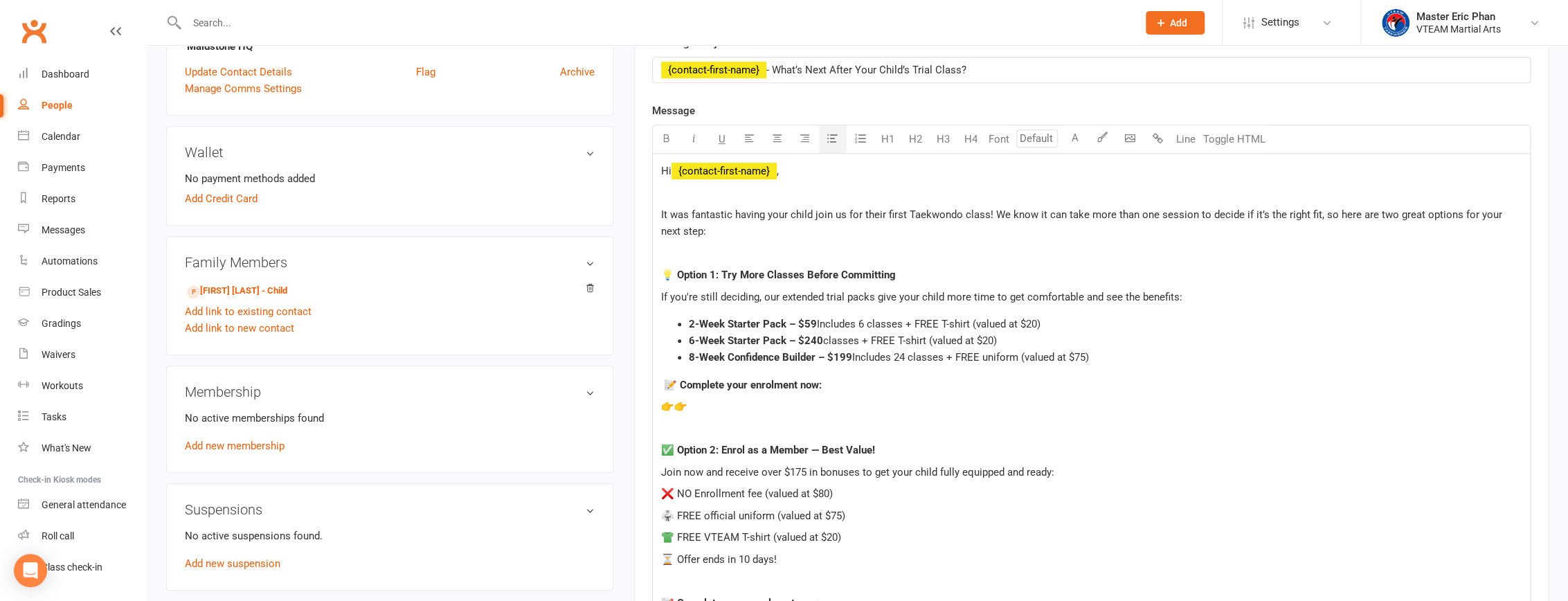 type 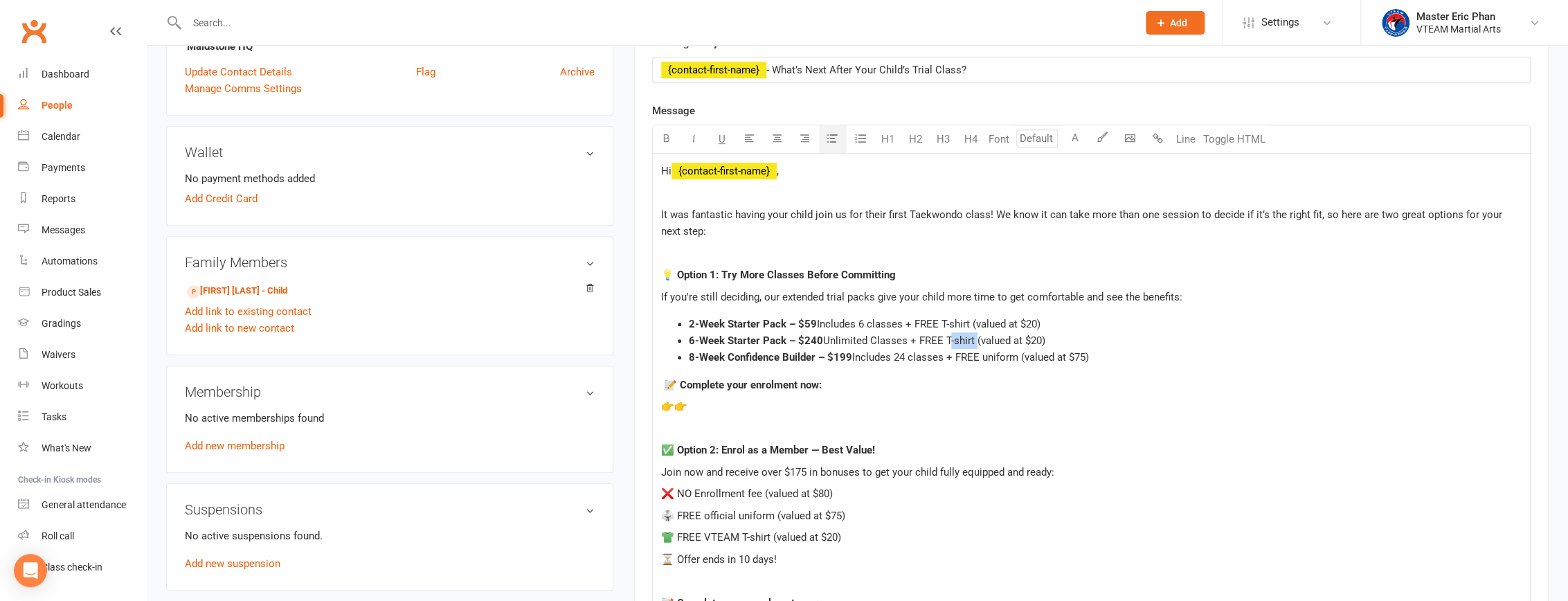 drag, startPoint x: 945, startPoint y: 334, endPoint x: 971, endPoint y: 338, distance: 26.305893 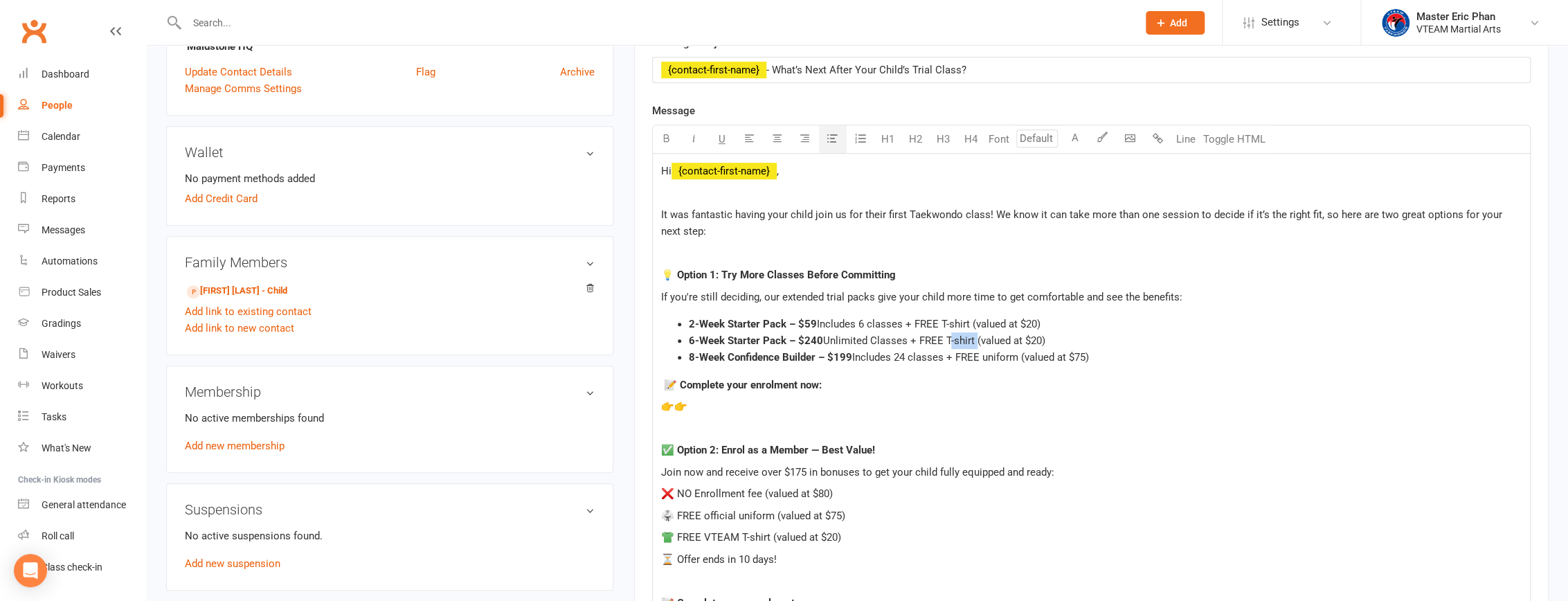 click on "Unlimited Classes + FREE T-shirt (valued at $20)" 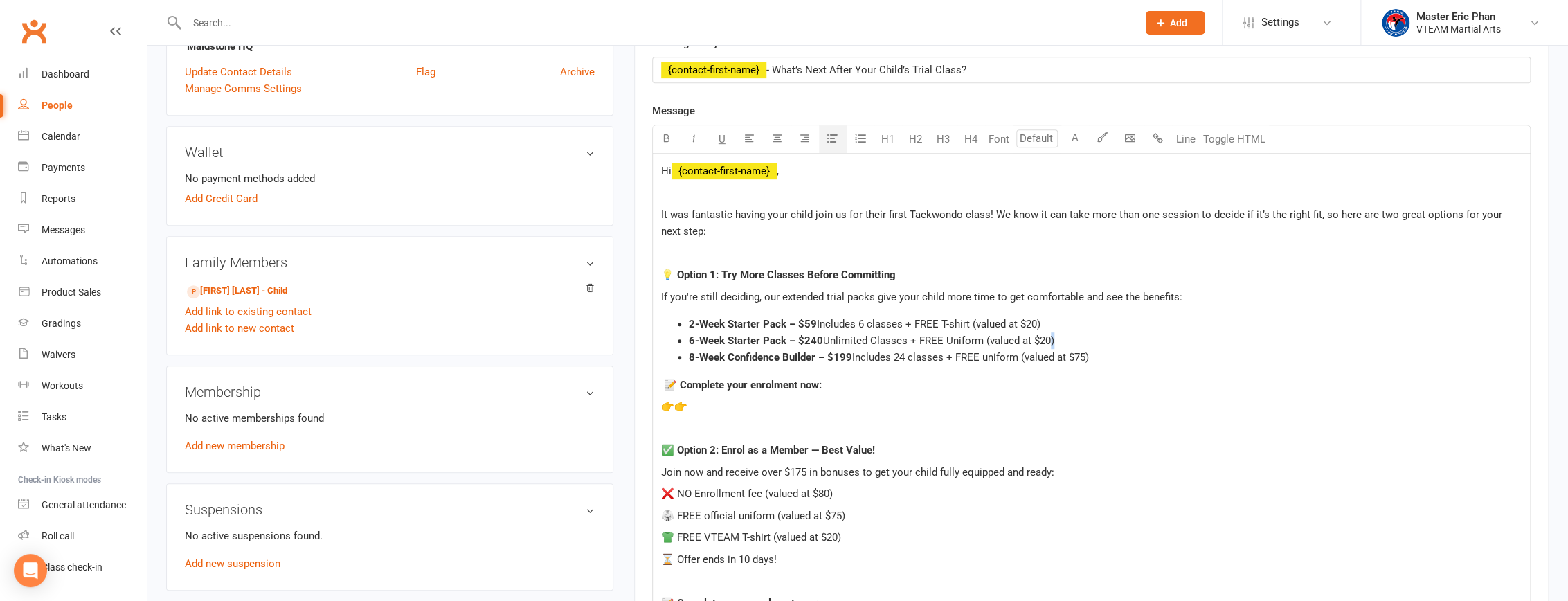 click on "Unlimited Classes + FREE Uniform (valued at $20)" 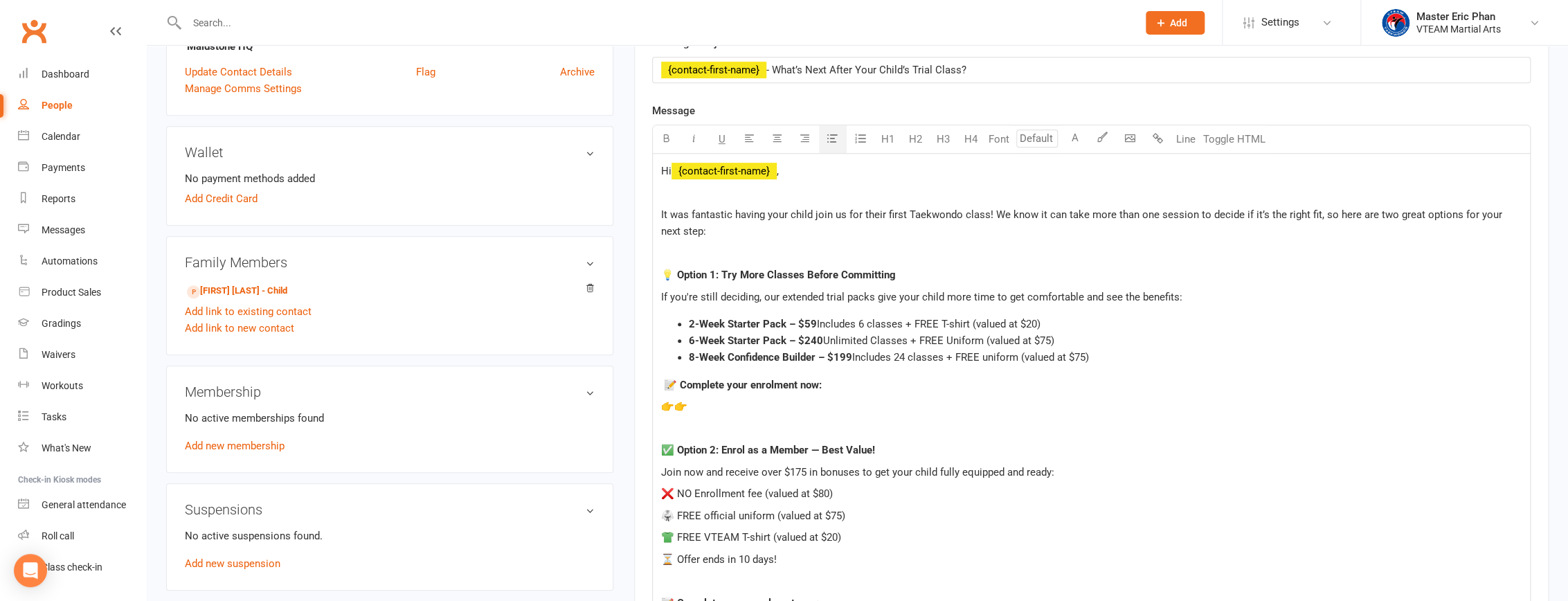 click on "8-Week Confidence Builder – $199" 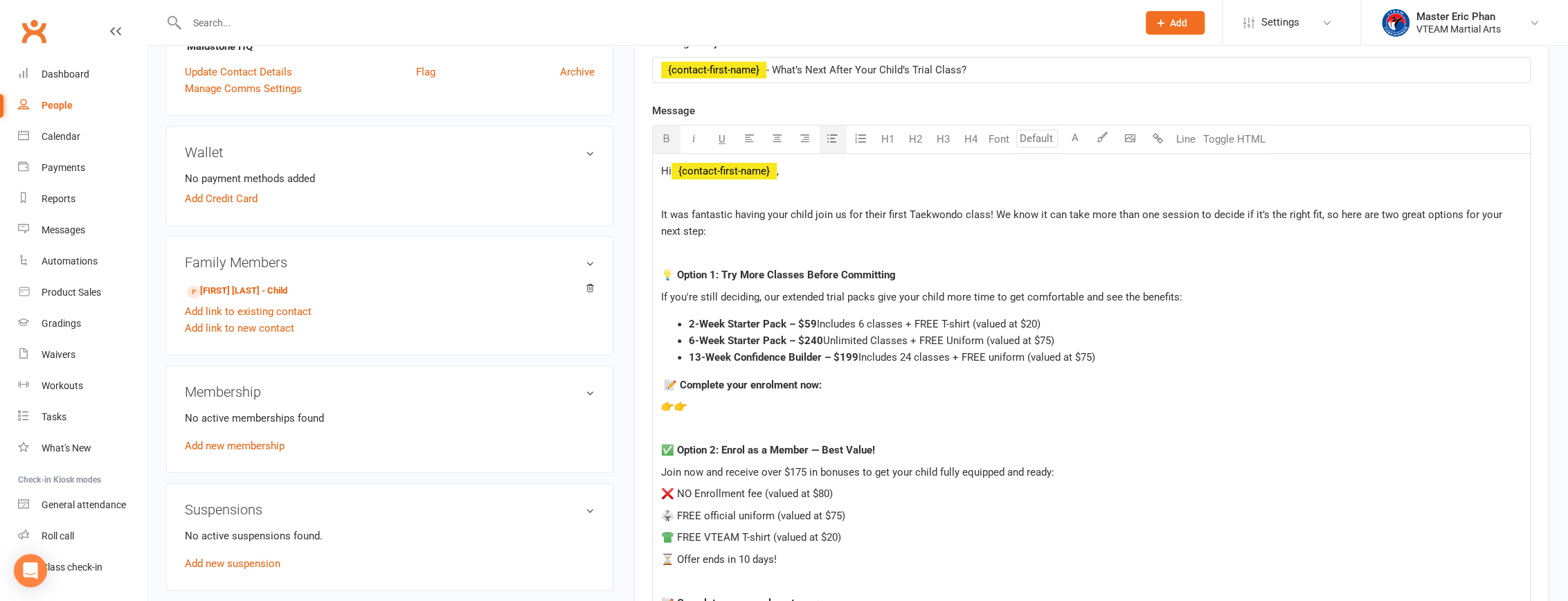 click on "13-Week Confidence Builder – $199" 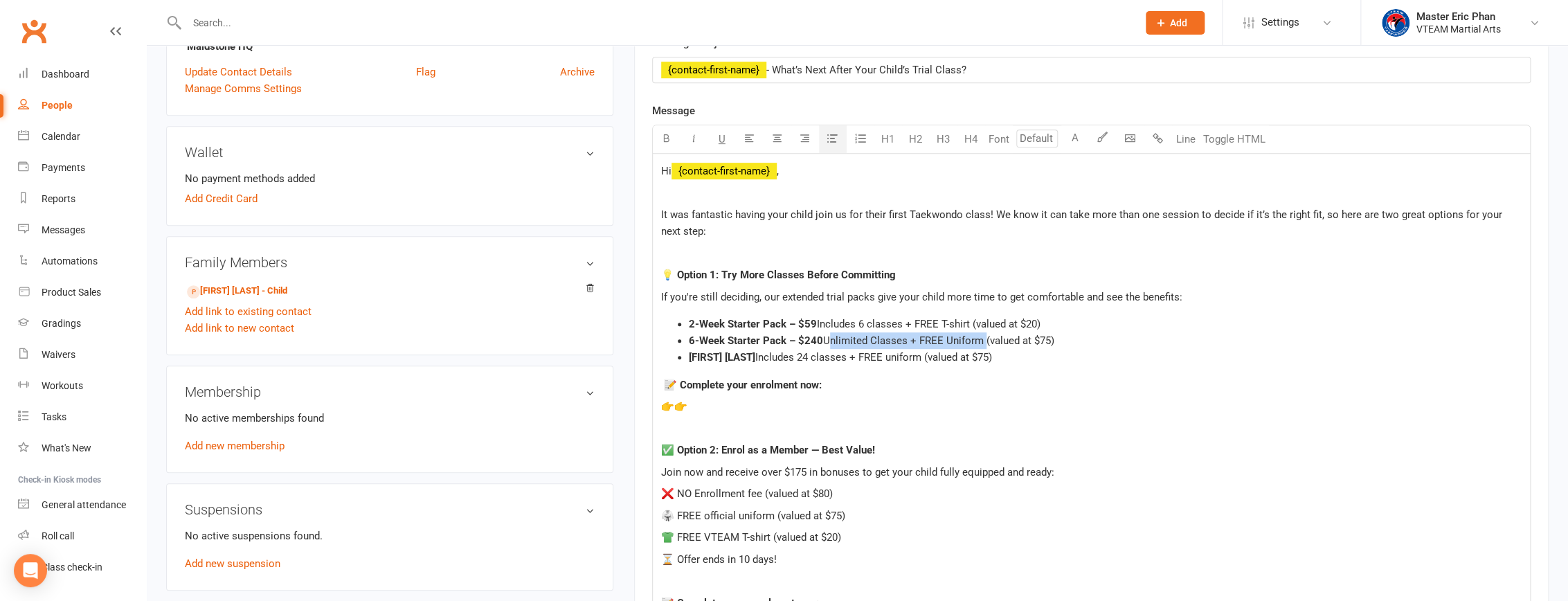 drag, startPoint x: 824, startPoint y: 339, endPoint x: 980, endPoint y: 339, distance: 156 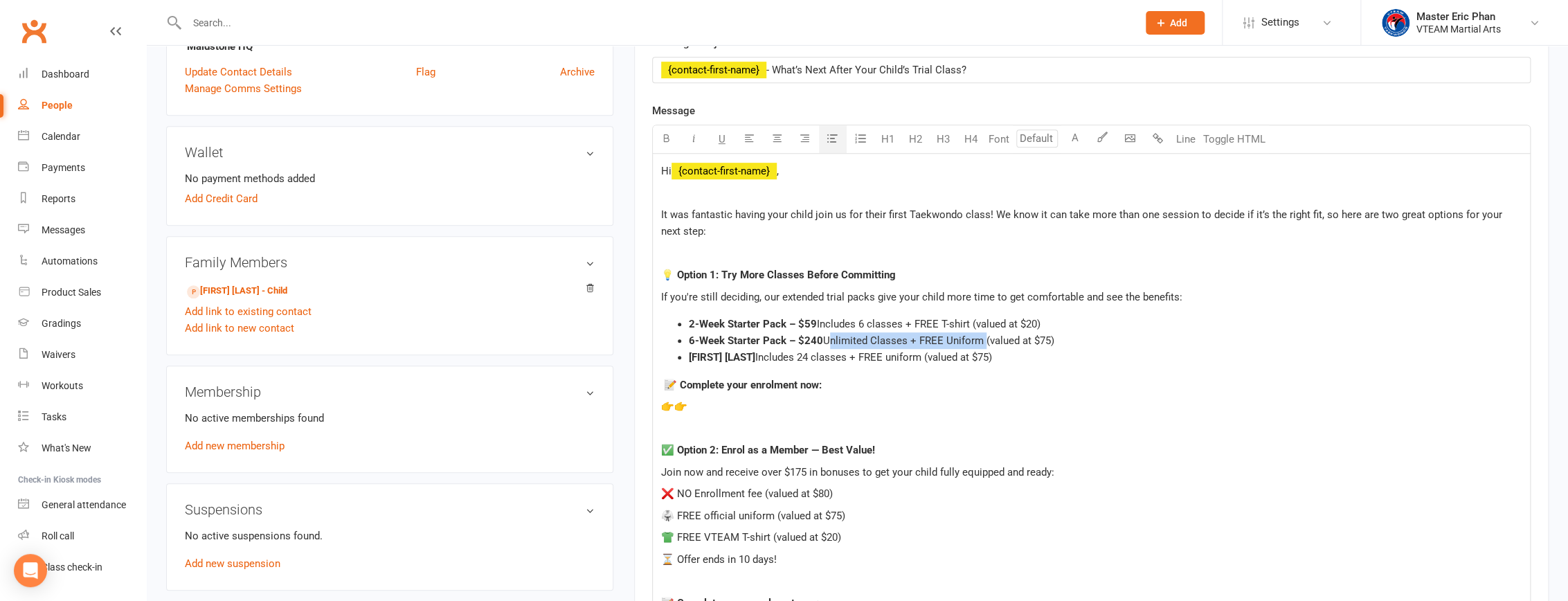 click on "Unlimited Classes + FREE Uniform (valued at $75)" 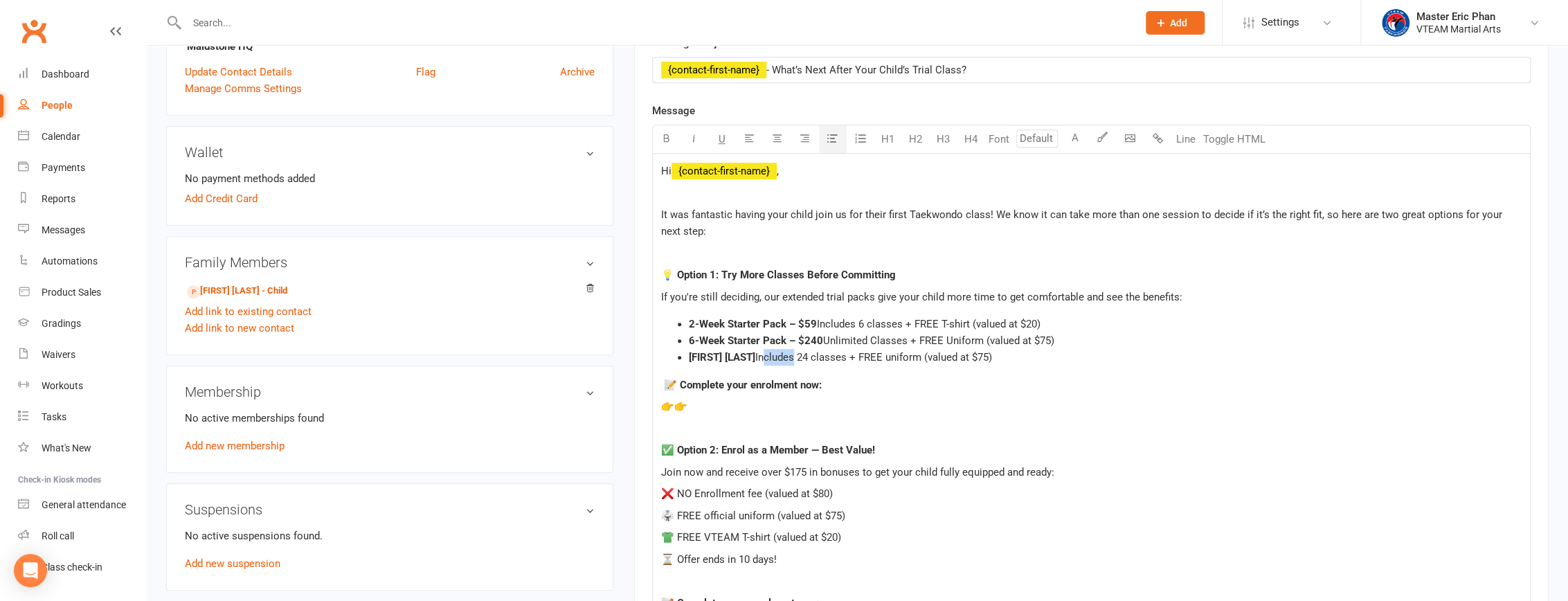 drag, startPoint x: 861, startPoint y: 353, endPoint x: 893, endPoint y: 354, distance: 32.015621 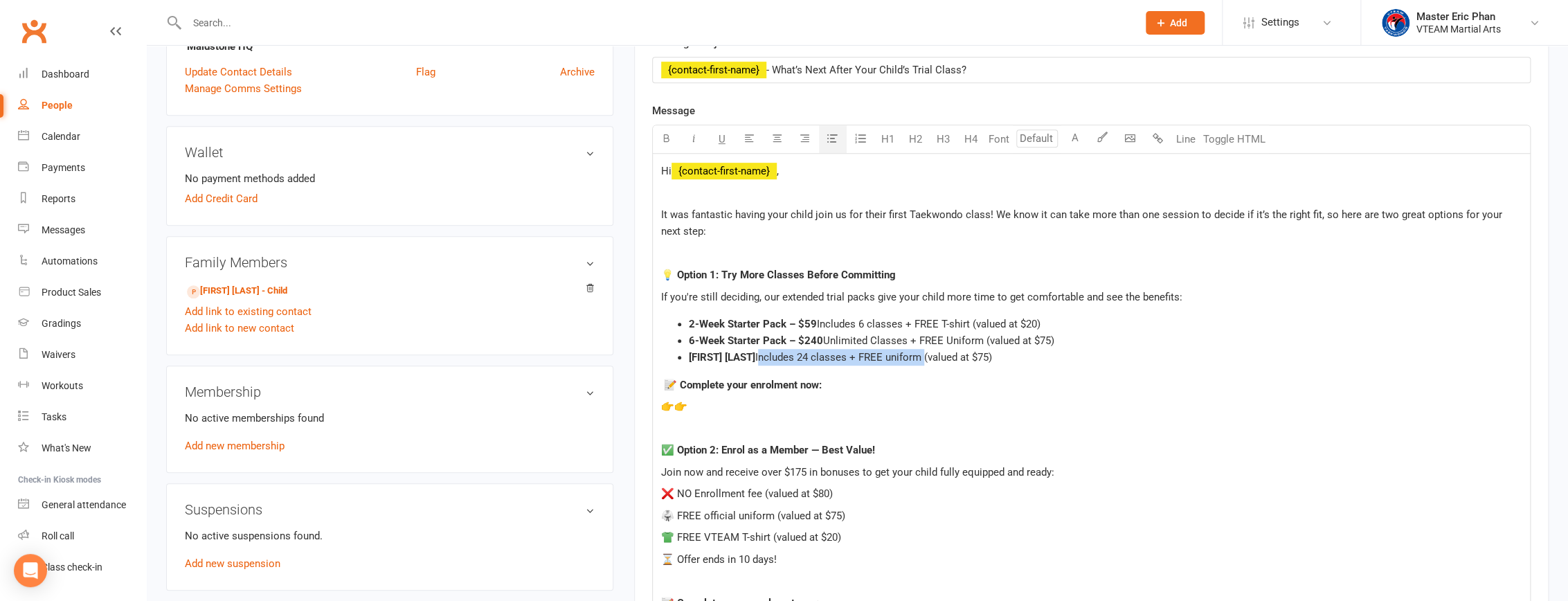 drag, startPoint x: 860, startPoint y: 354, endPoint x: 1022, endPoint y: 355, distance: 162.00309 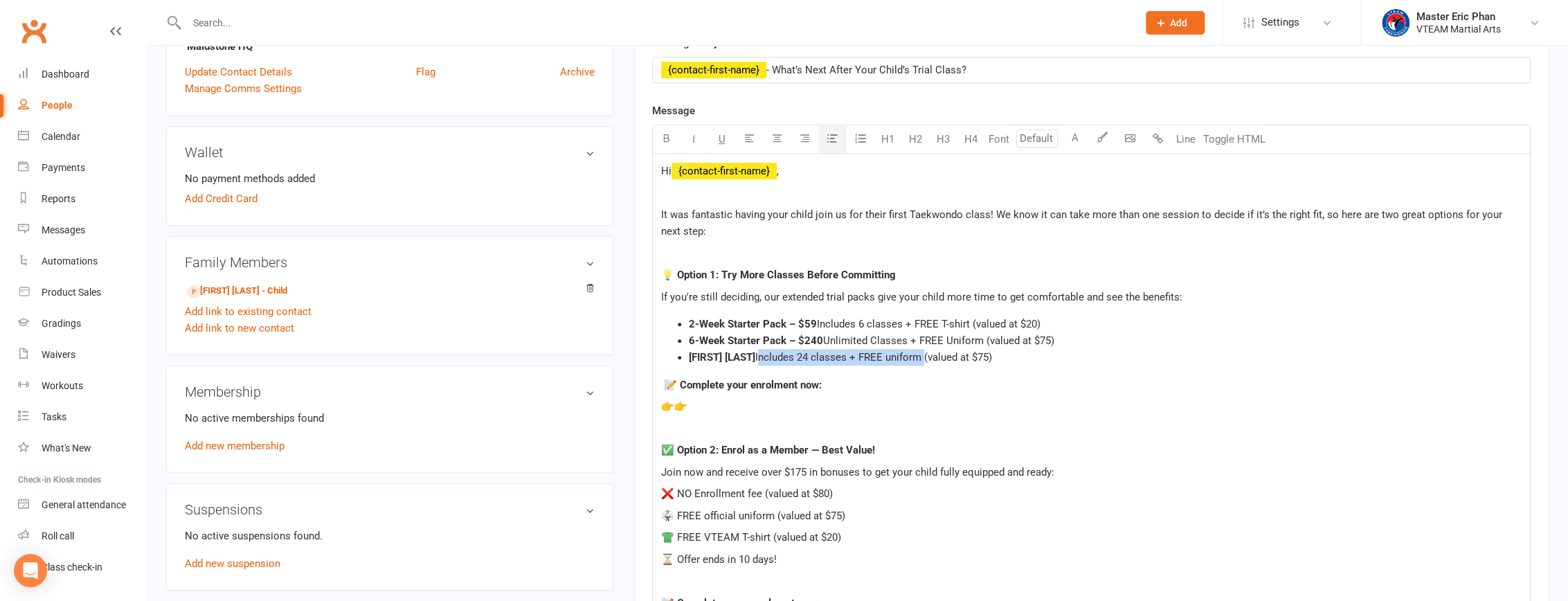 click on "Includes 24 classes + FREE uniform (valued at $75)" 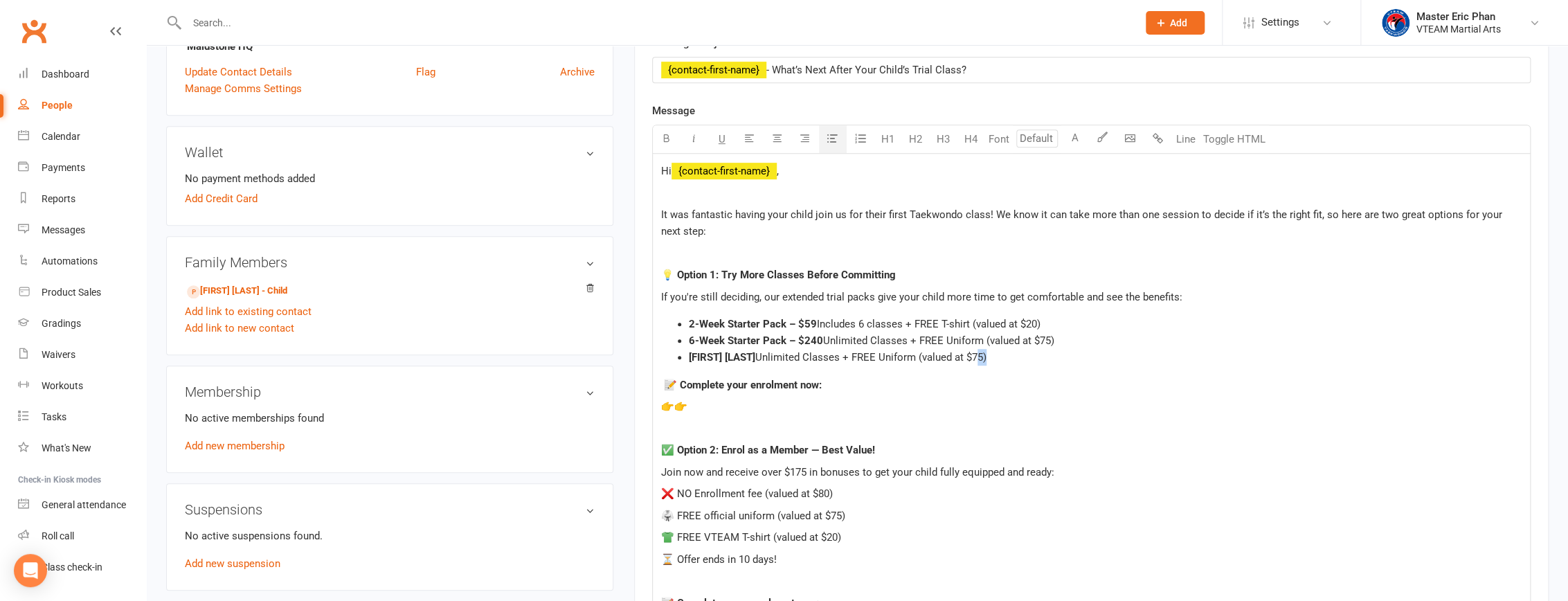 drag, startPoint x: 1072, startPoint y: 355, endPoint x: 1085, endPoint y: 364, distance: 15.811388 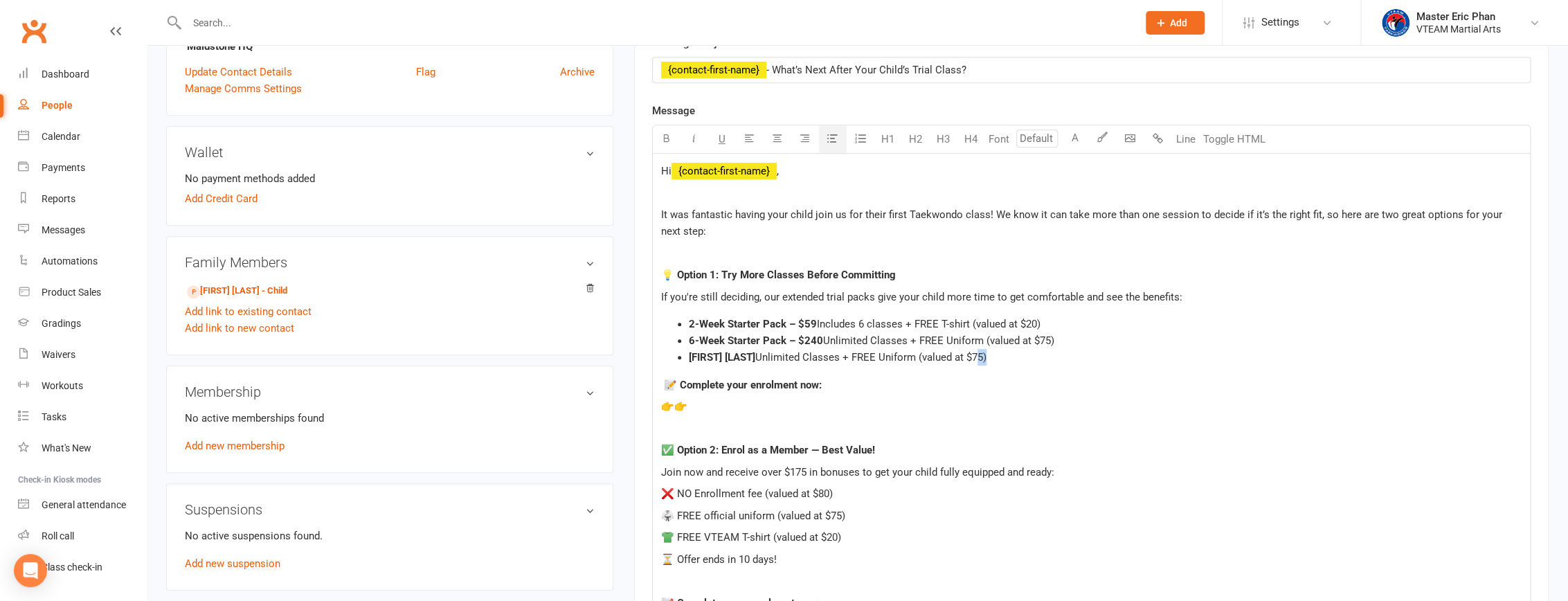 click on "13-Week Confidence Builder – $450  Unlimited Classes + FREE Uniform (valued at $75)" 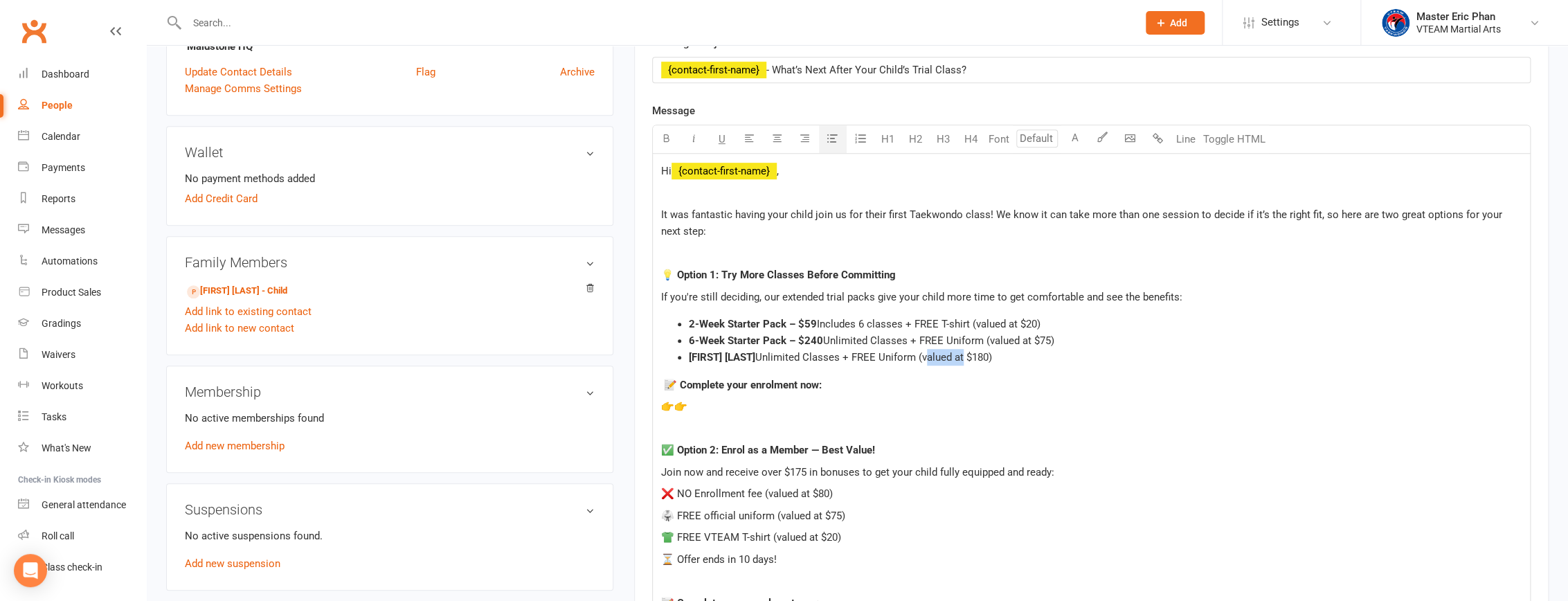 drag, startPoint x: 1023, startPoint y: 355, endPoint x: 1063, endPoint y: 358, distance: 40.112342 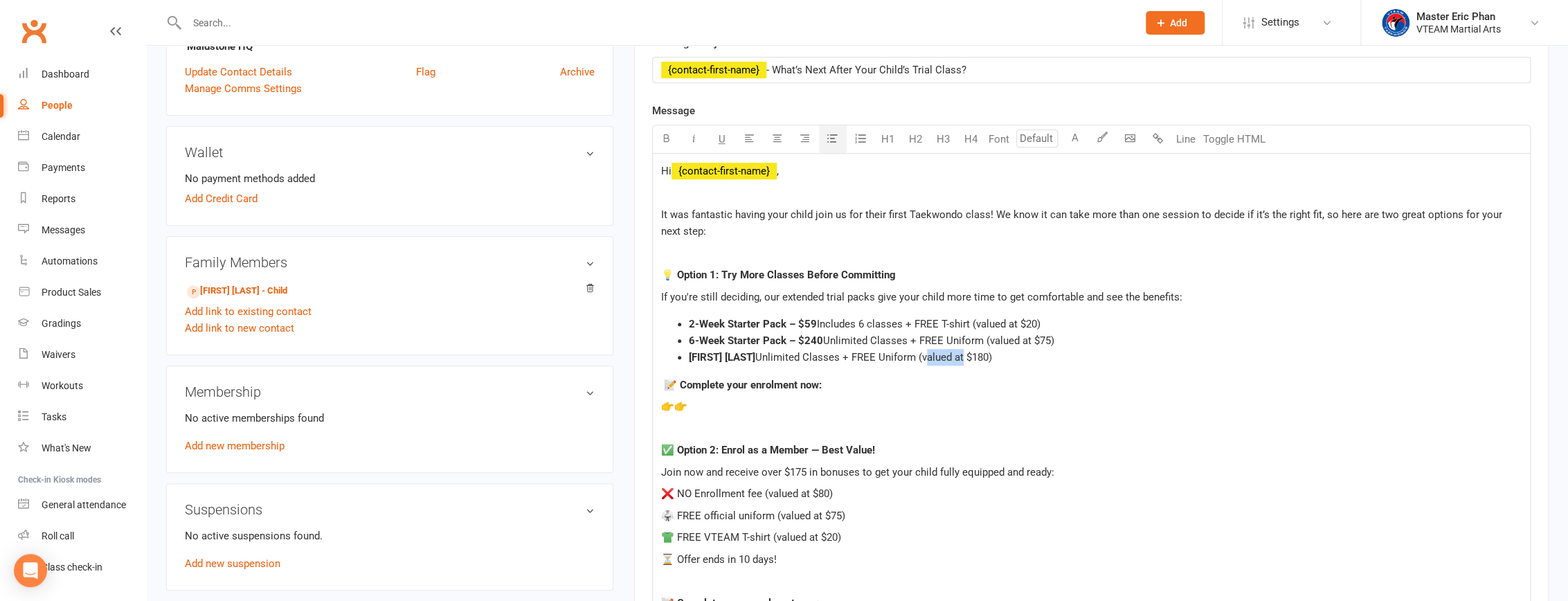click on "Unlimited Classes + FREE Uniform (valued at $180)" 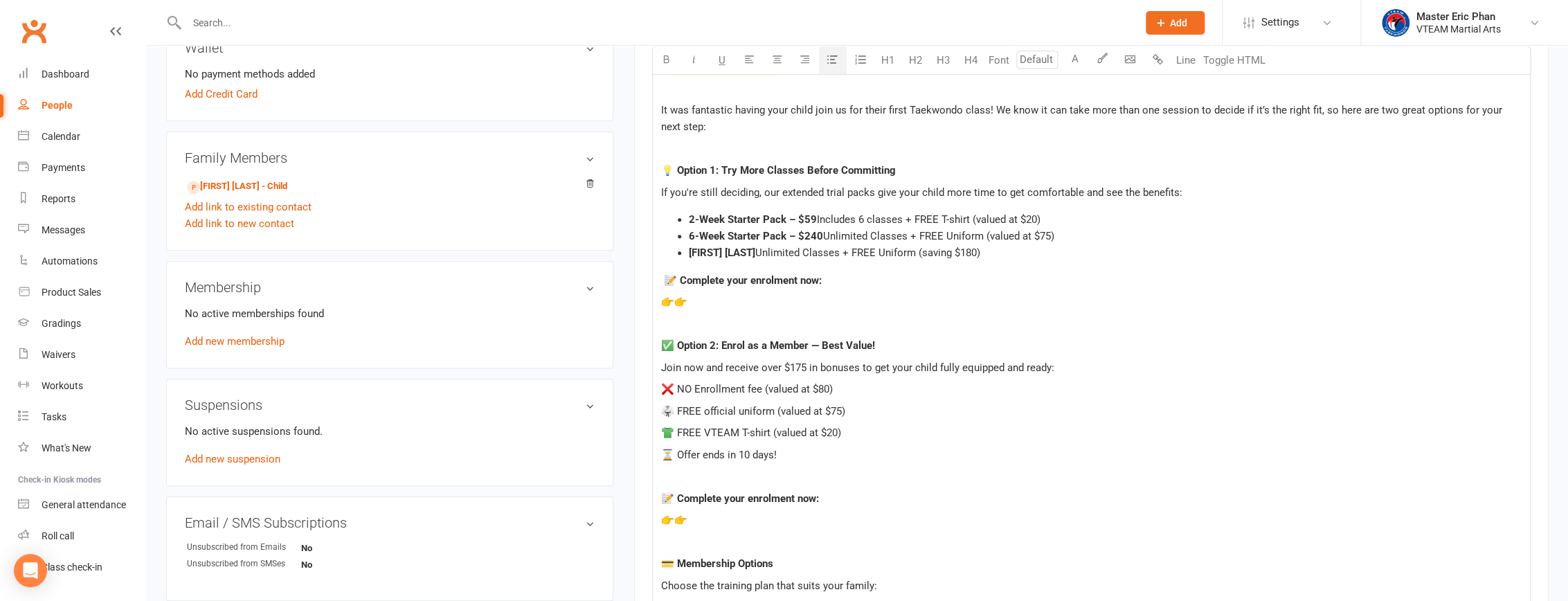 scroll, scrollTop: 503, scrollLeft: 0, axis: vertical 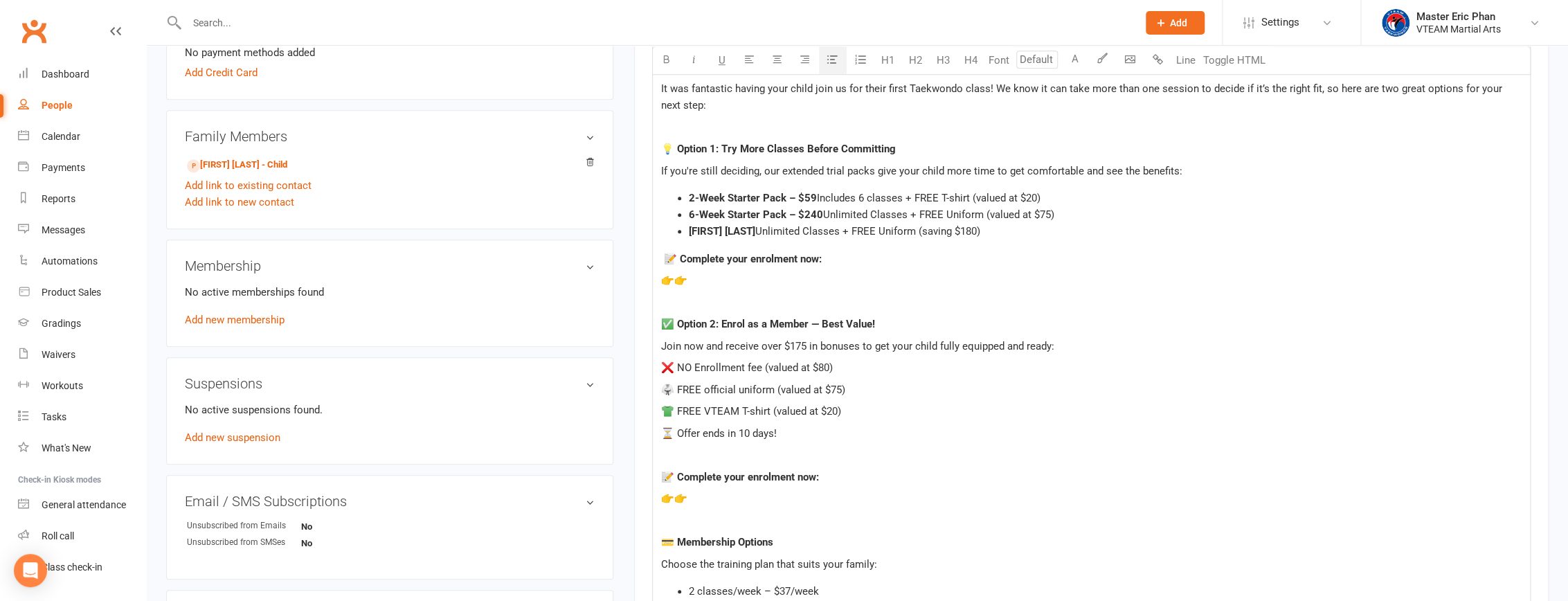 click on "✅ Option 2: Enrol as a Member — Best Value!" 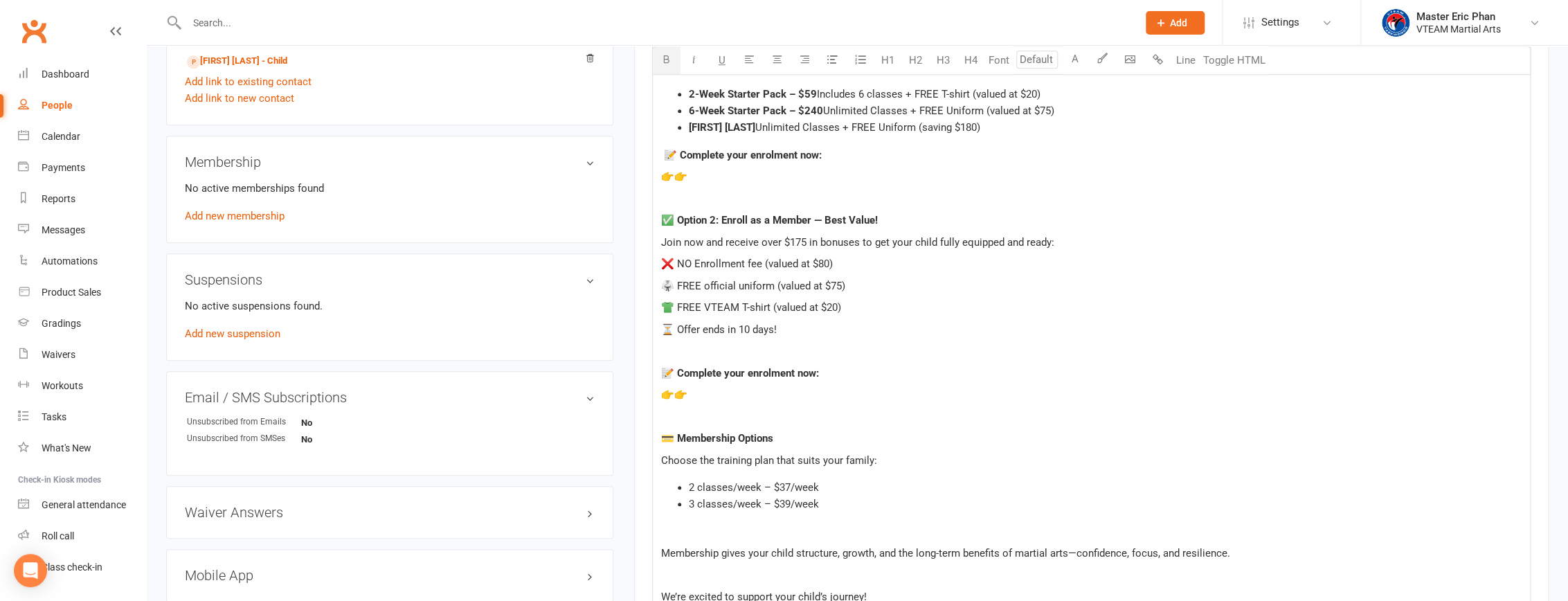scroll, scrollTop: 629, scrollLeft: 0, axis: vertical 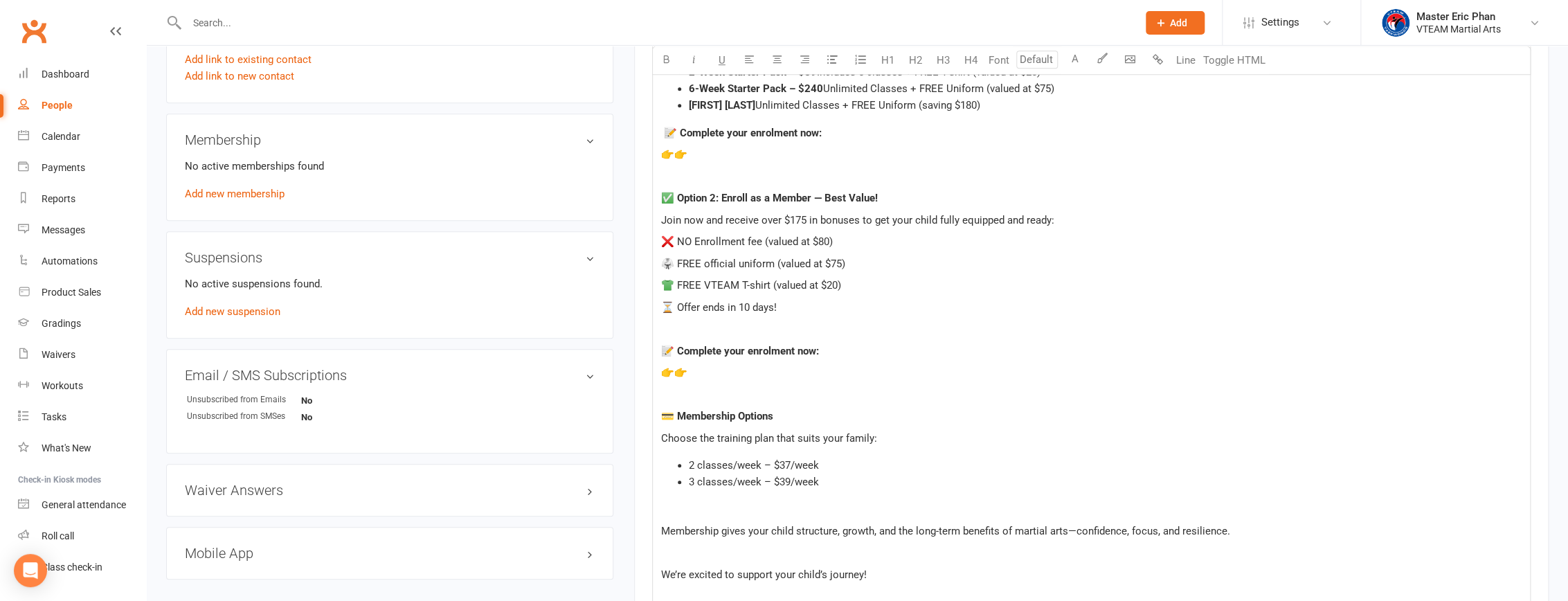 click on "👉👉" 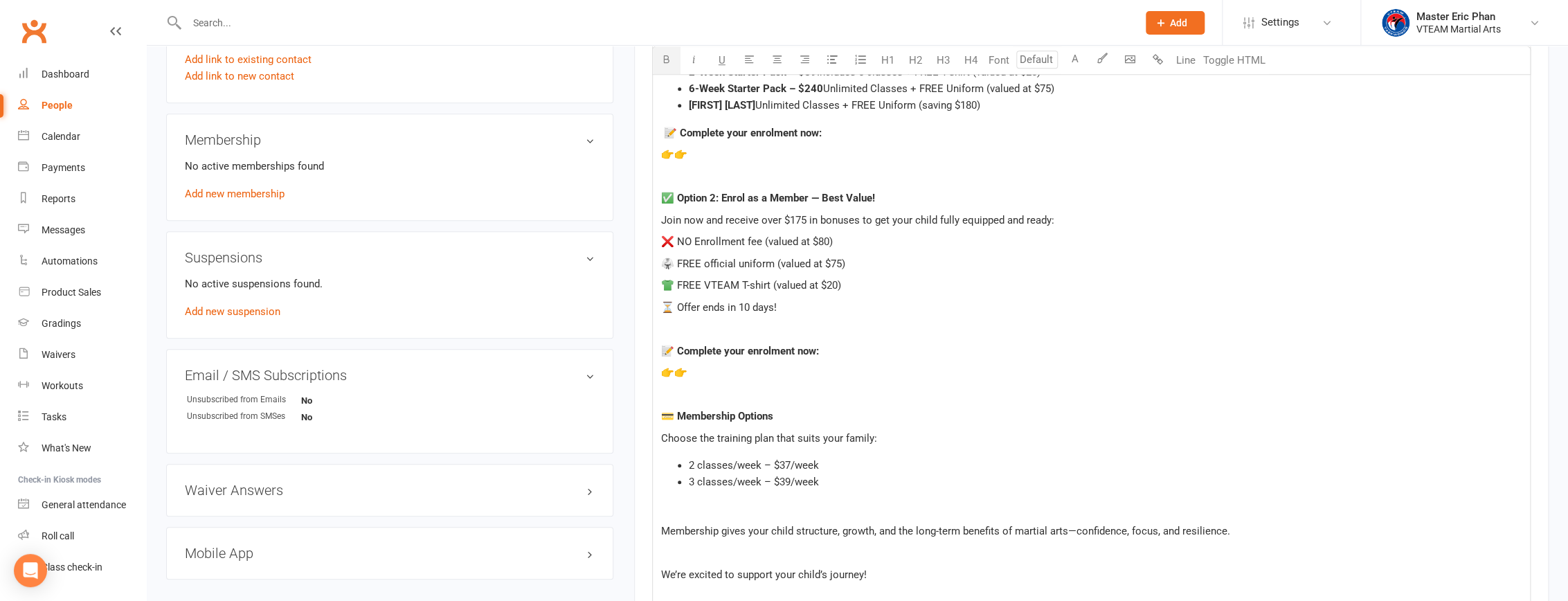 drag, startPoint x: 739, startPoint y: 195, endPoint x: 730, endPoint y: 179, distance: 18.35756 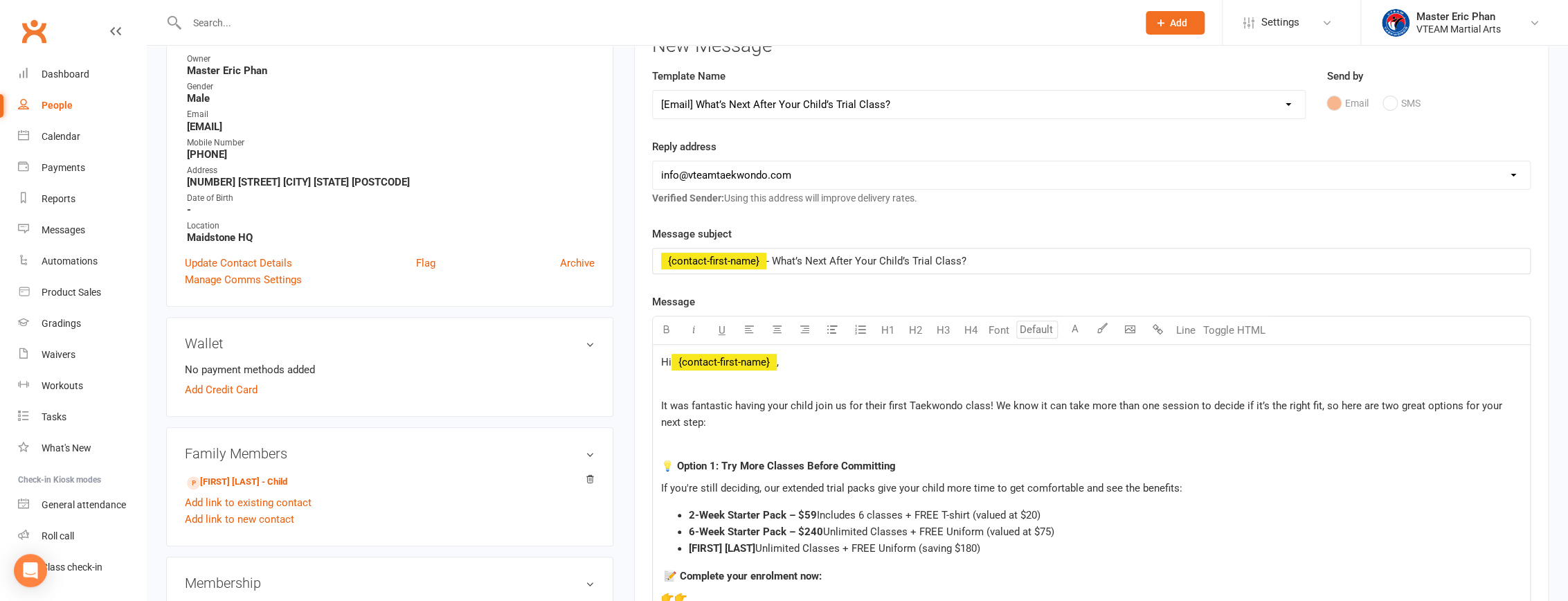 scroll, scrollTop: 125, scrollLeft: 0, axis: vertical 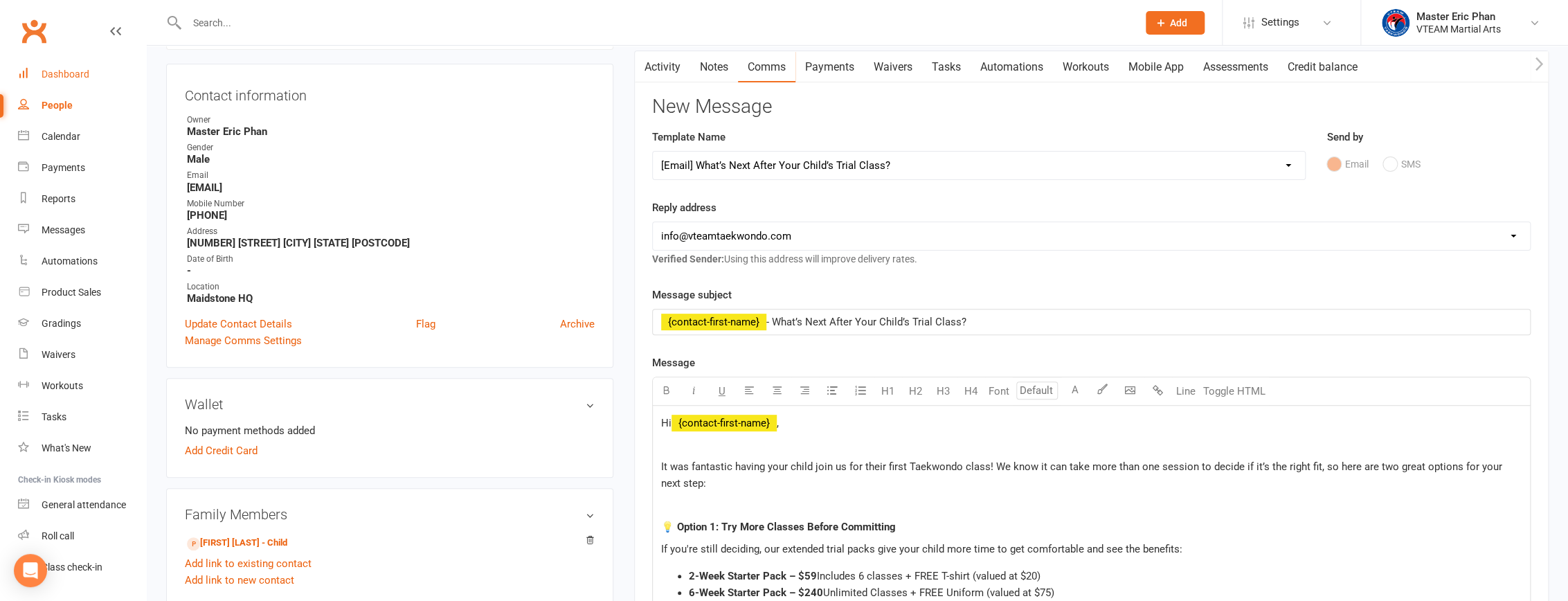 drag, startPoint x: 52, startPoint y: 75, endPoint x: 81, endPoint y: 86, distance: 31.016125 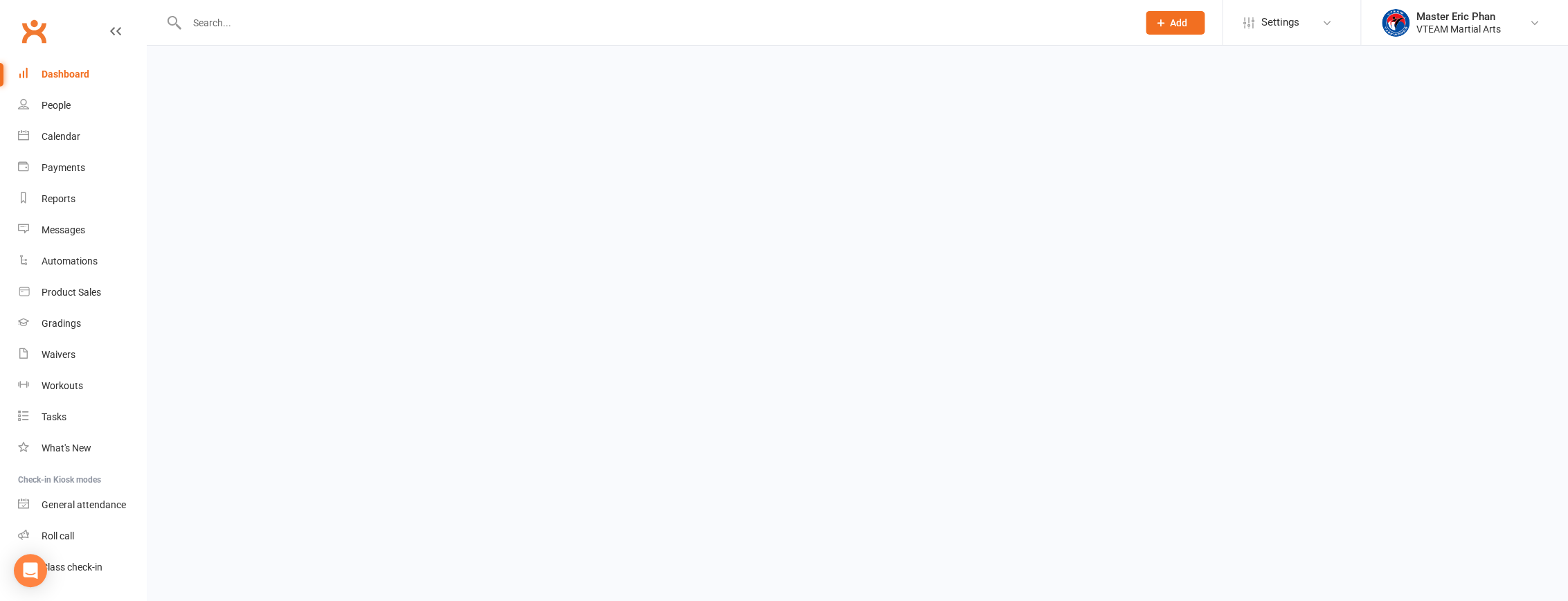scroll, scrollTop: 0, scrollLeft: 0, axis: both 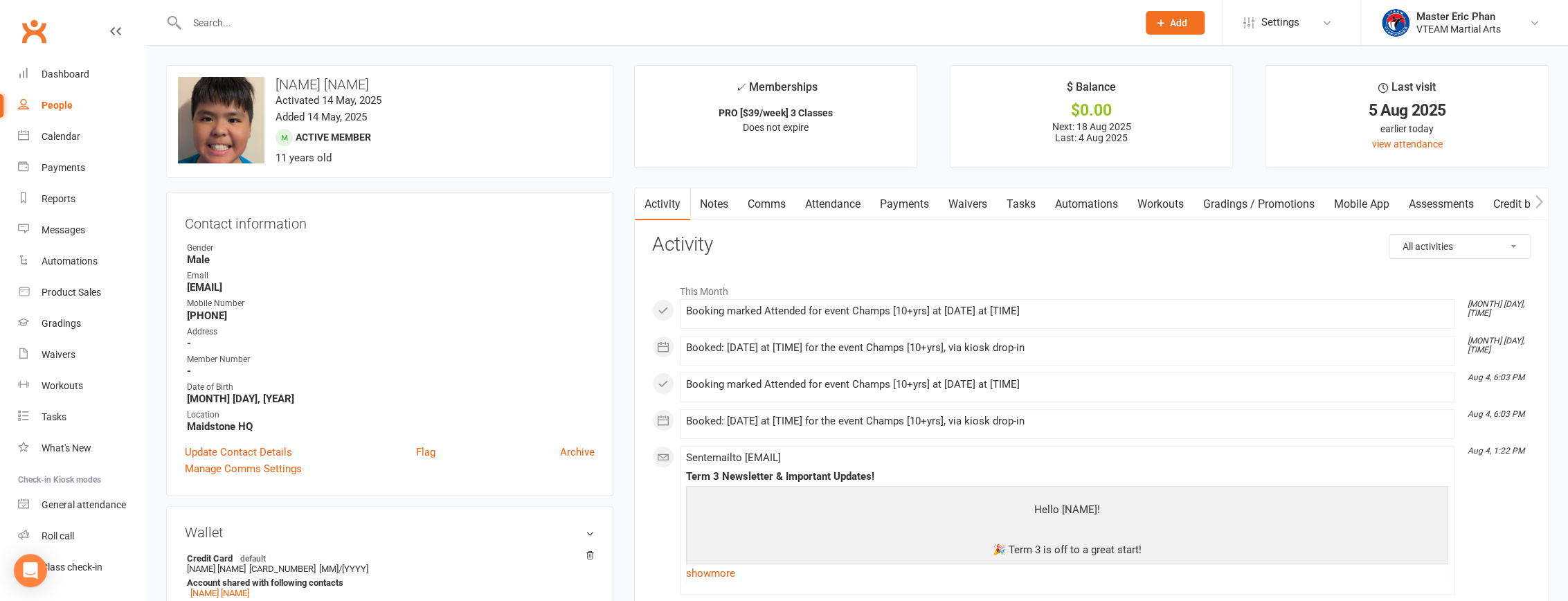 click on "Settings" at bounding box center (1291, 22) 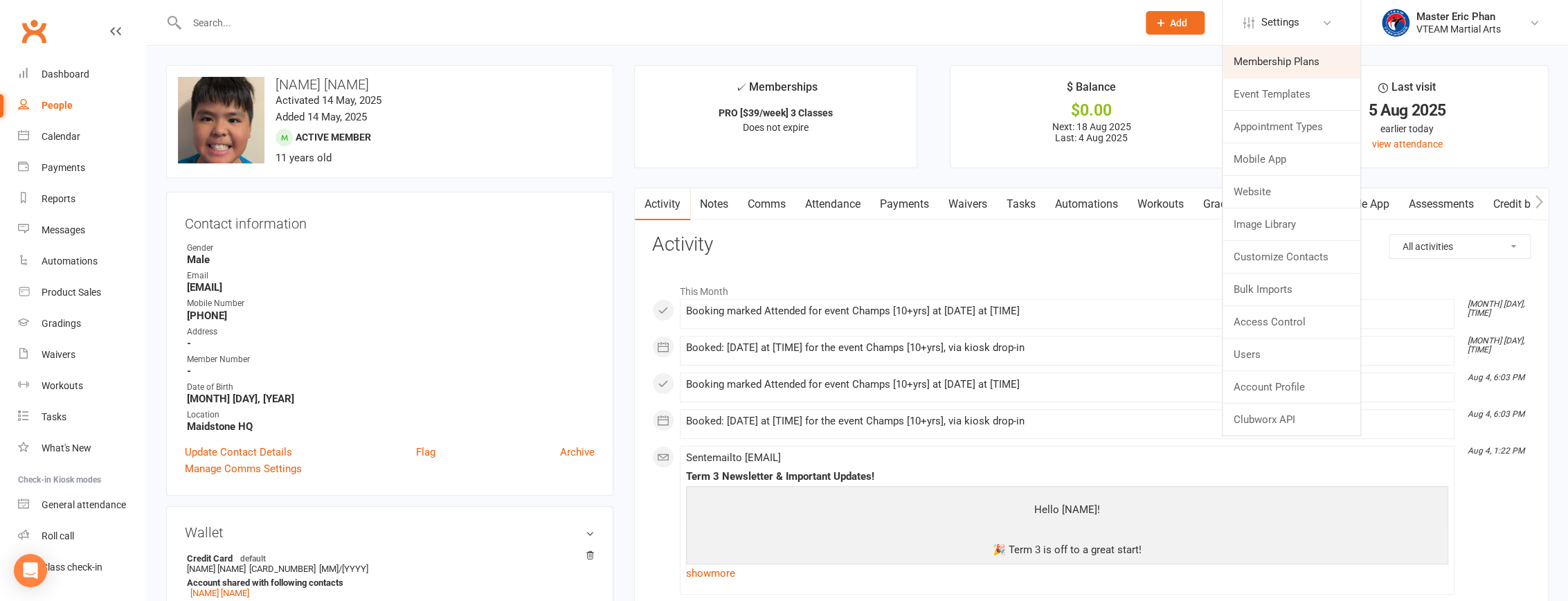click on "Membership Plans" at bounding box center (1291, 62) 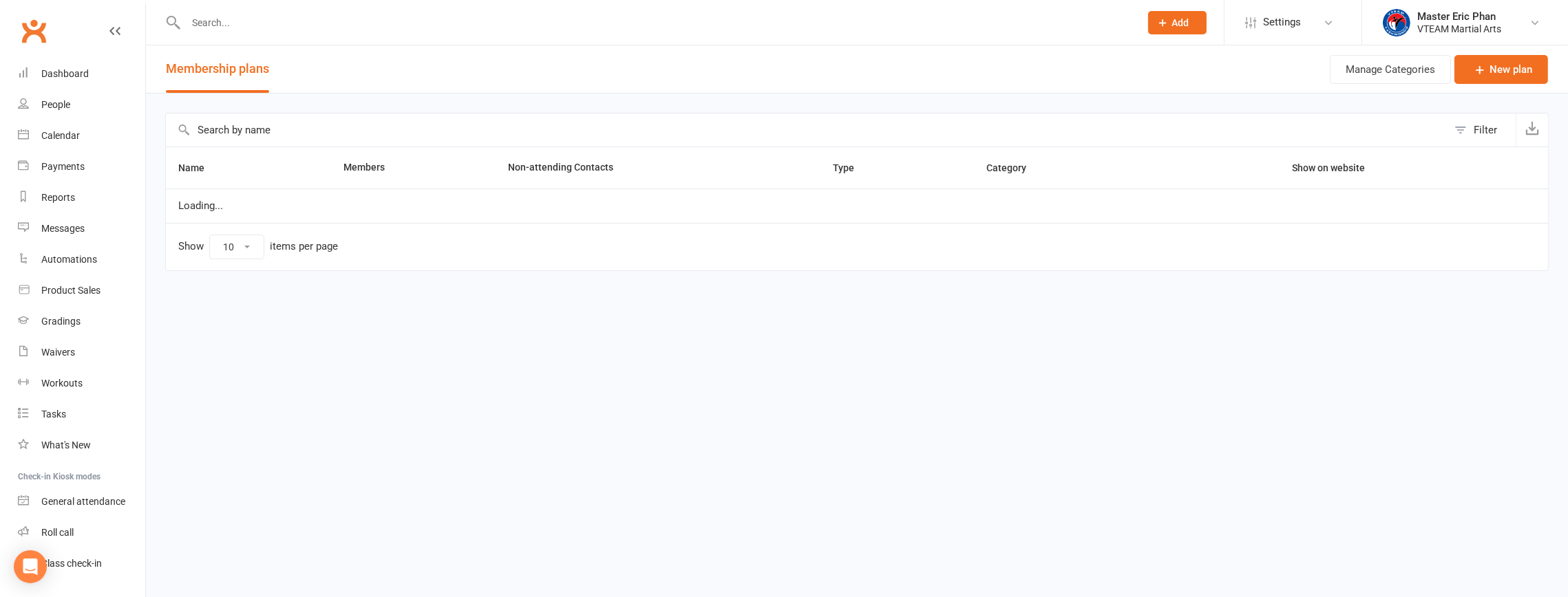 select on "100" 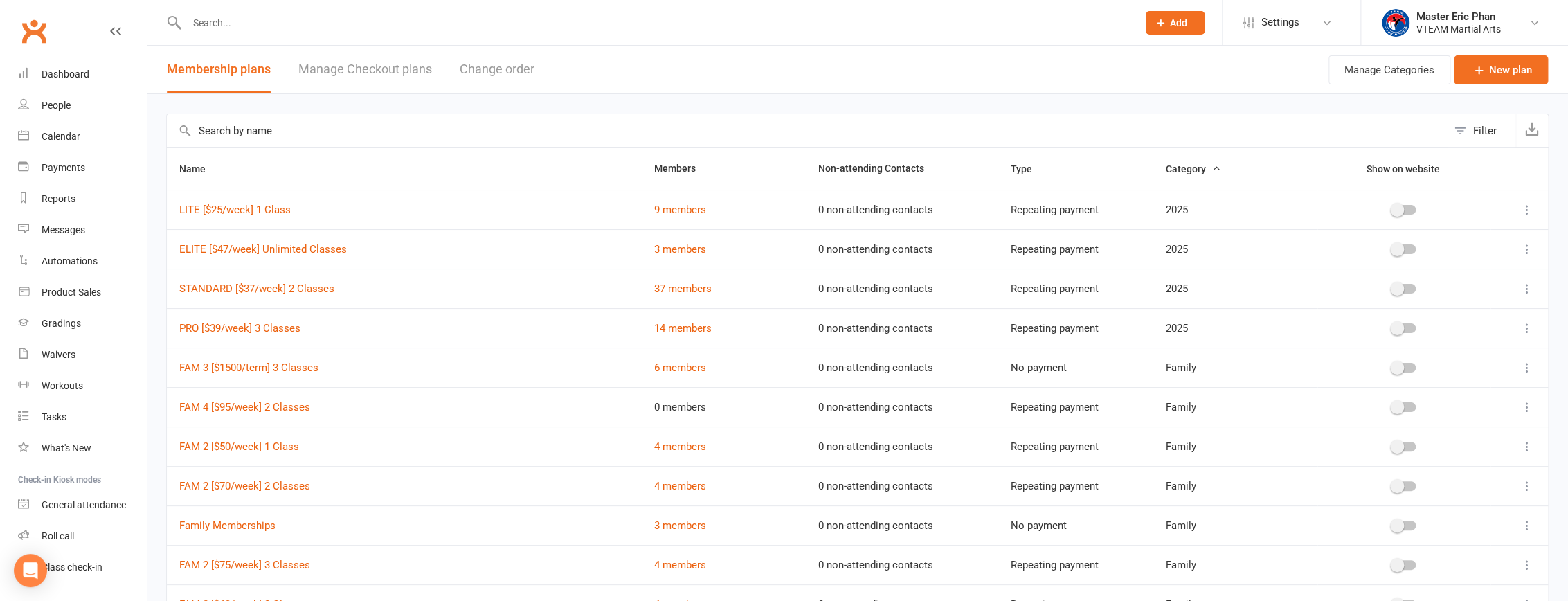 click on "Filter" at bounding box center [1485, 131] 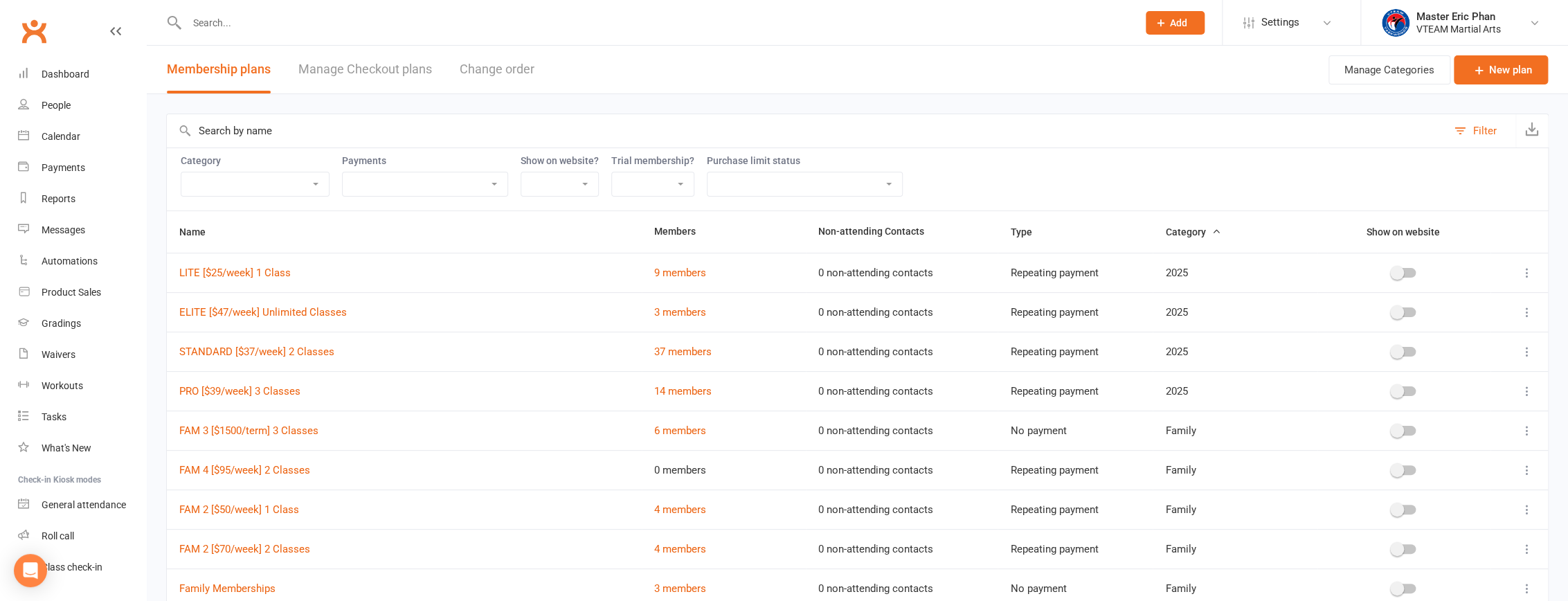 click on "2025 Black Belt Club Club Events Family FREE Memberships Instructors Insurance Juniors, Teens & Adults Legacy Lifetime Little Tigers Memberships Longer Trial Classes New Enrolment PIF 15% OFF Students Trial Classes" at bounding box center [255, 184] 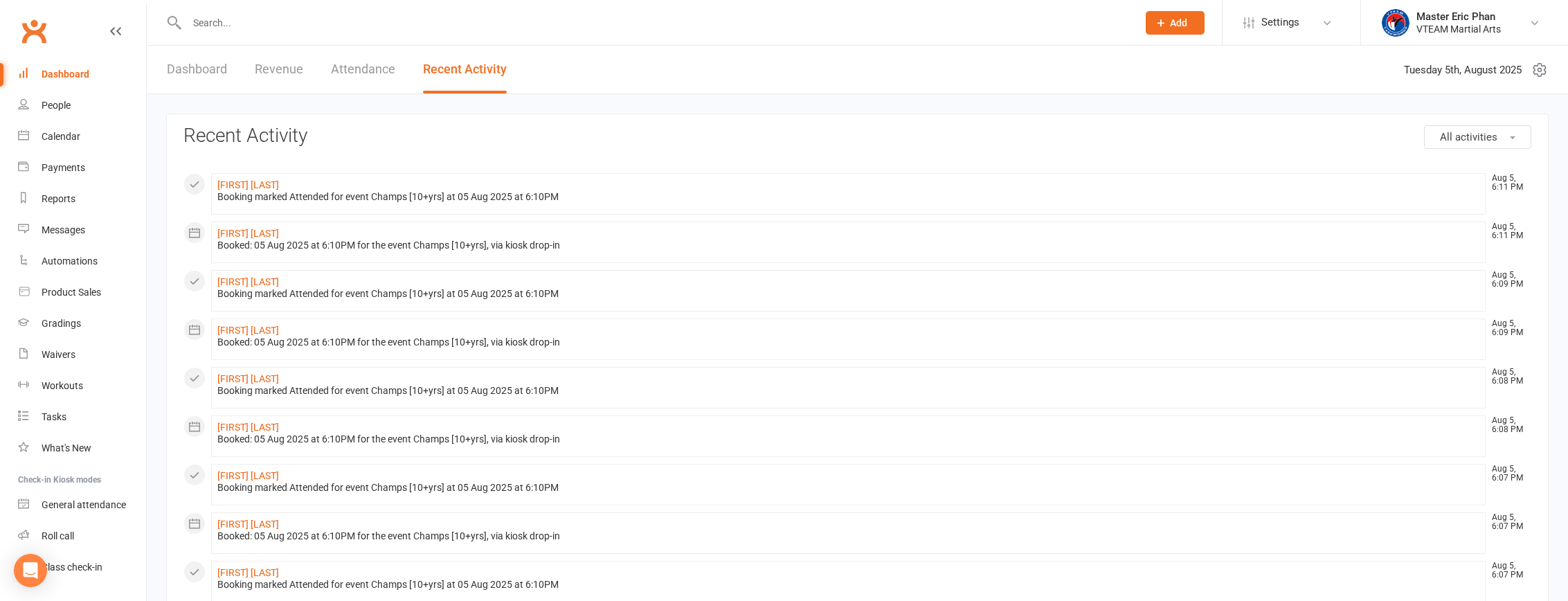 scroll, scrollTop: 0, scrollLeft: 0, axis: both 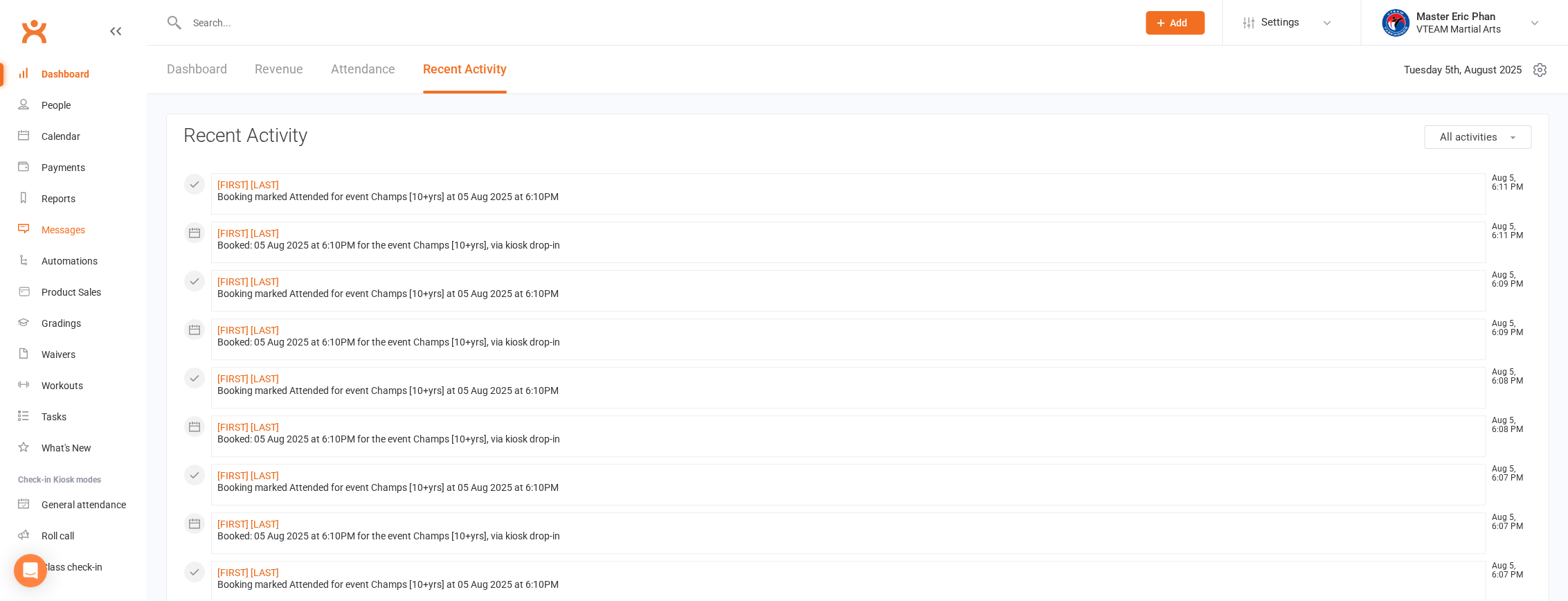click on "Messages" at bounding box center [63, 230] 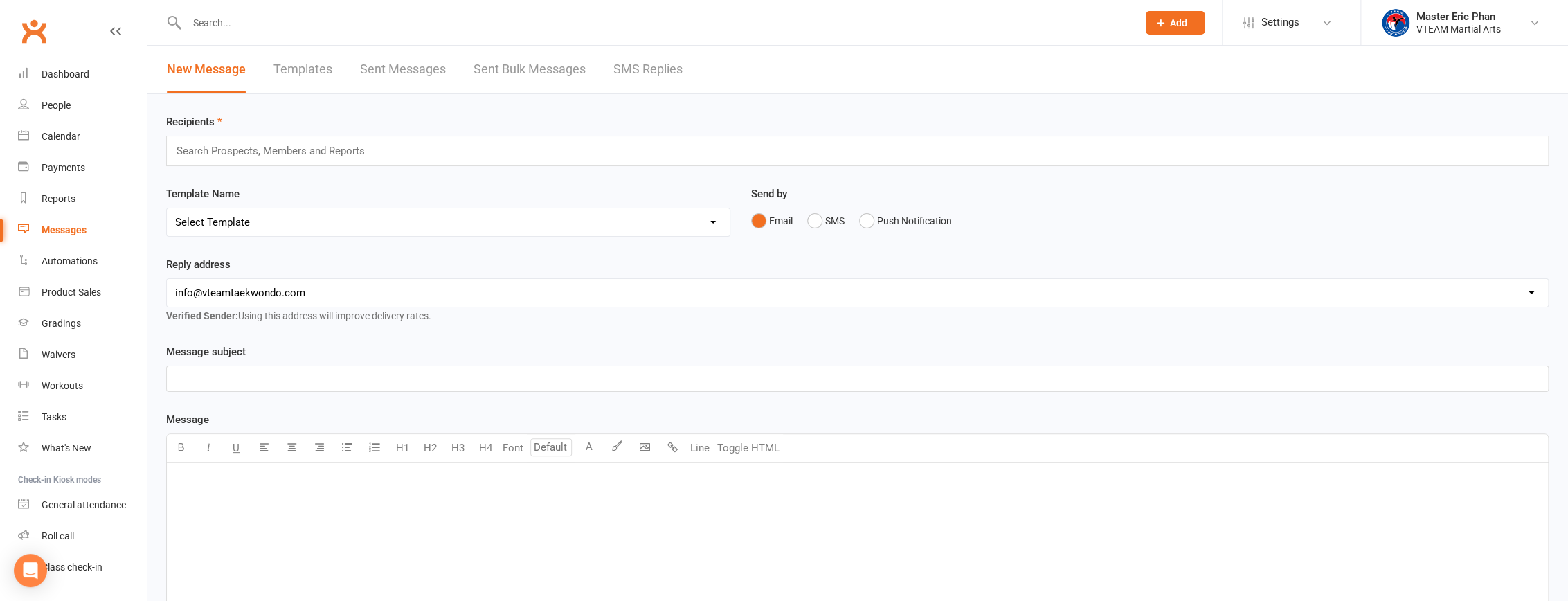 click on "Templates" at bounding box center (303, 69) 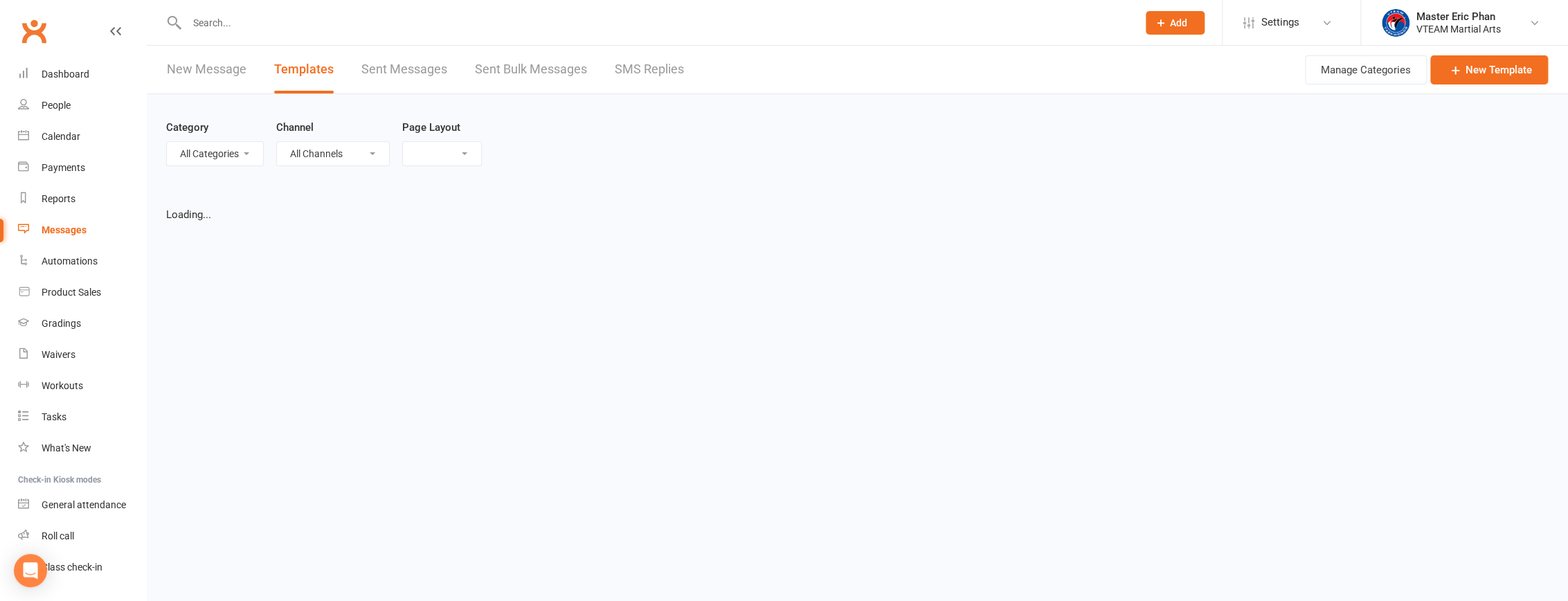 select on "list" 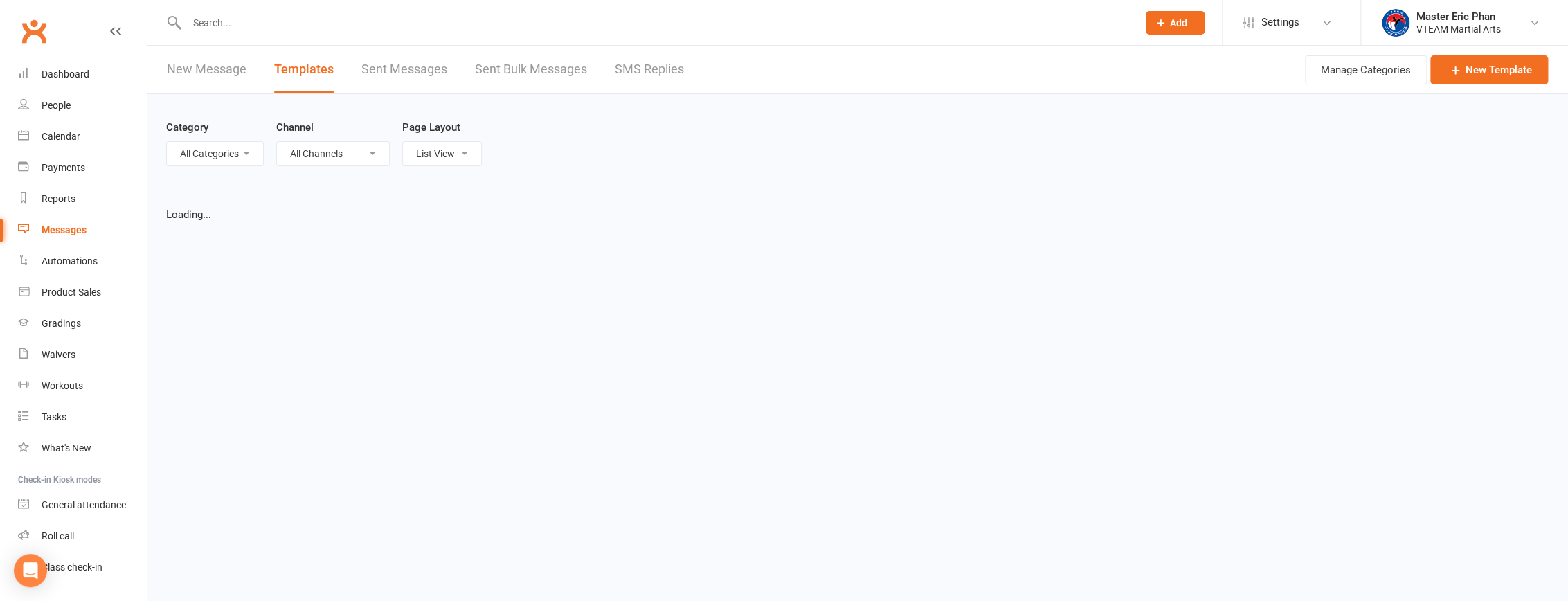 select on "100" 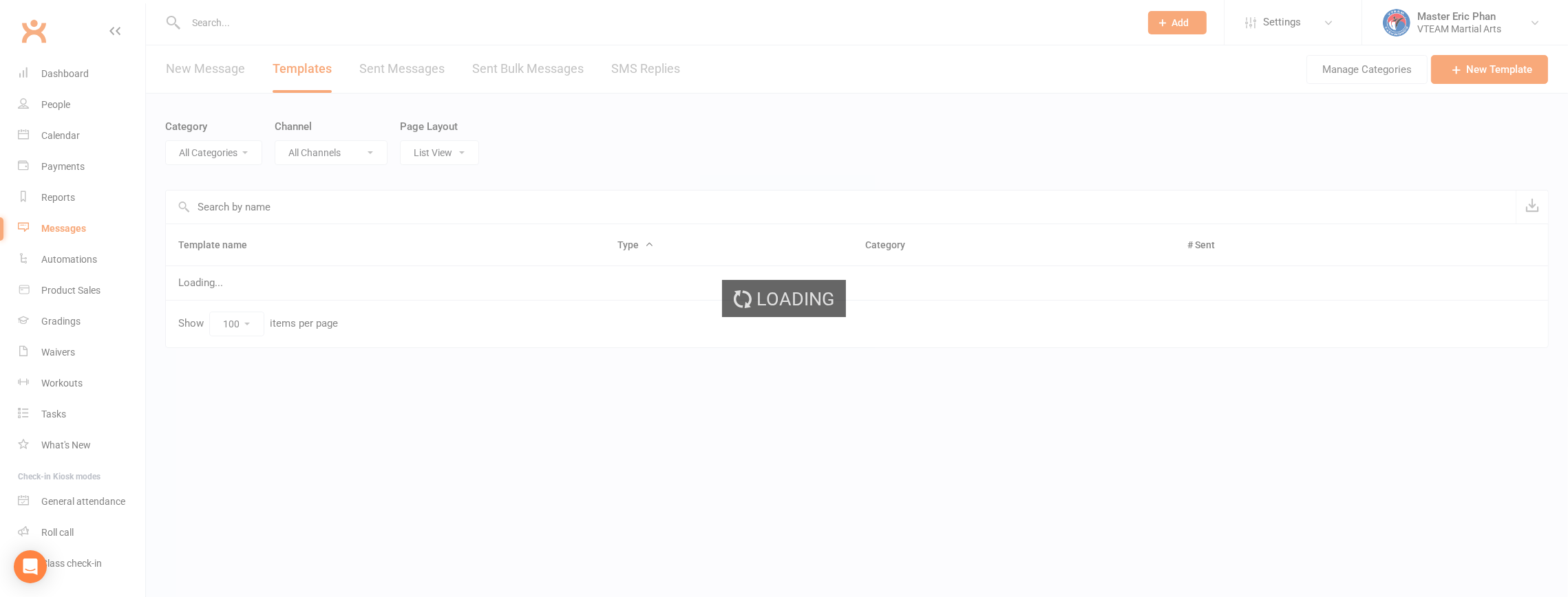 select on "6876" 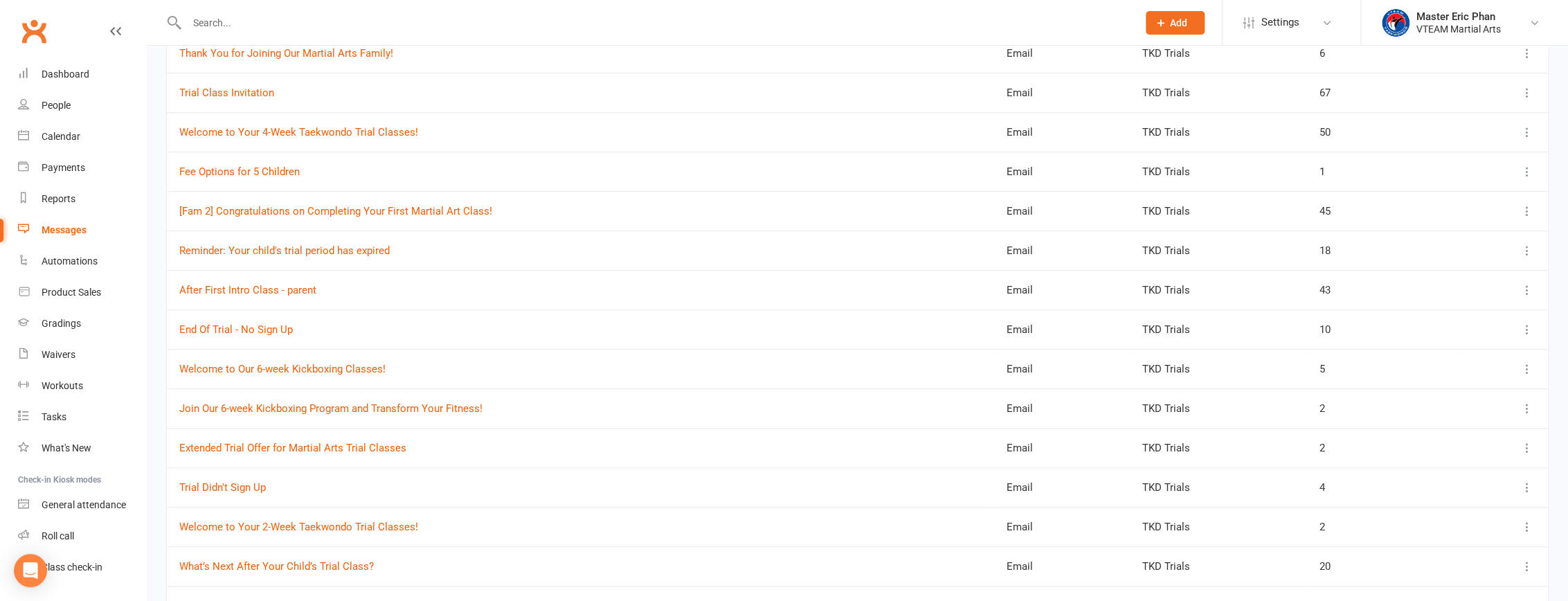 scroll, scrollTop: 503, scrollLeft: 0, axis: vertical 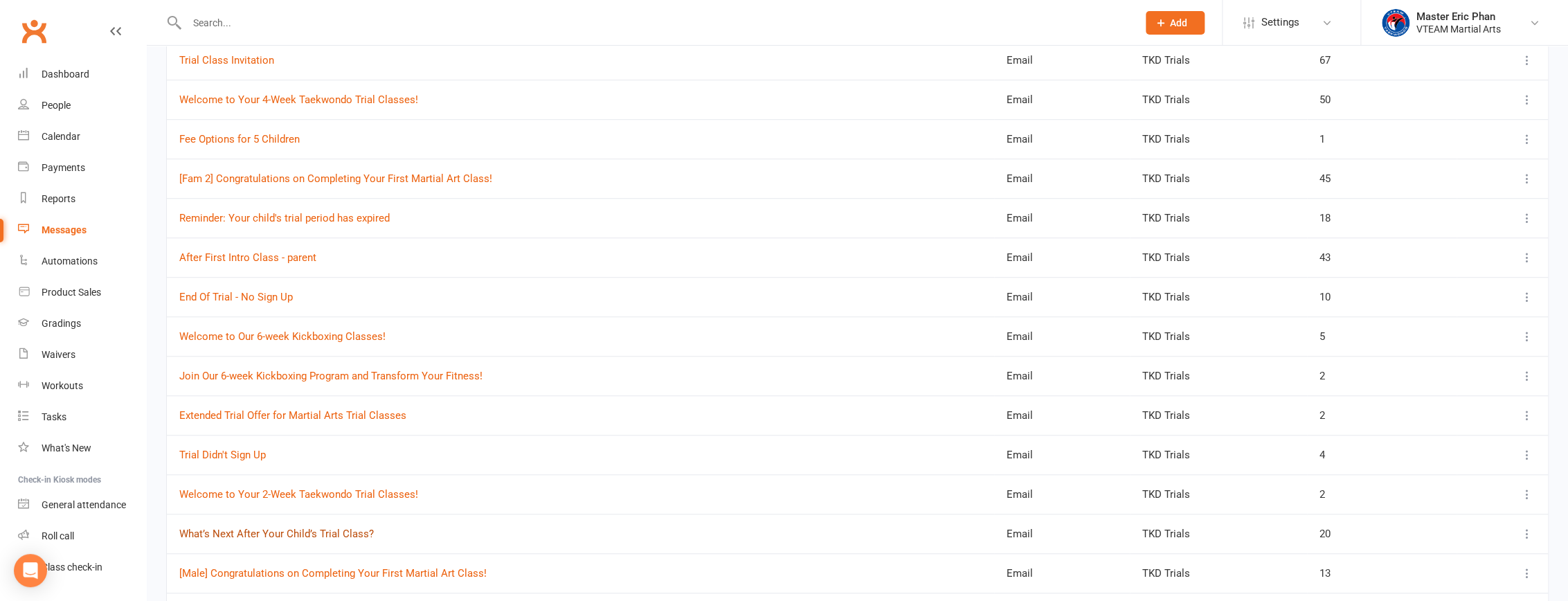 click on "What’s Next After Your Child’s Trial Class?" at bounding box center [276, 534] 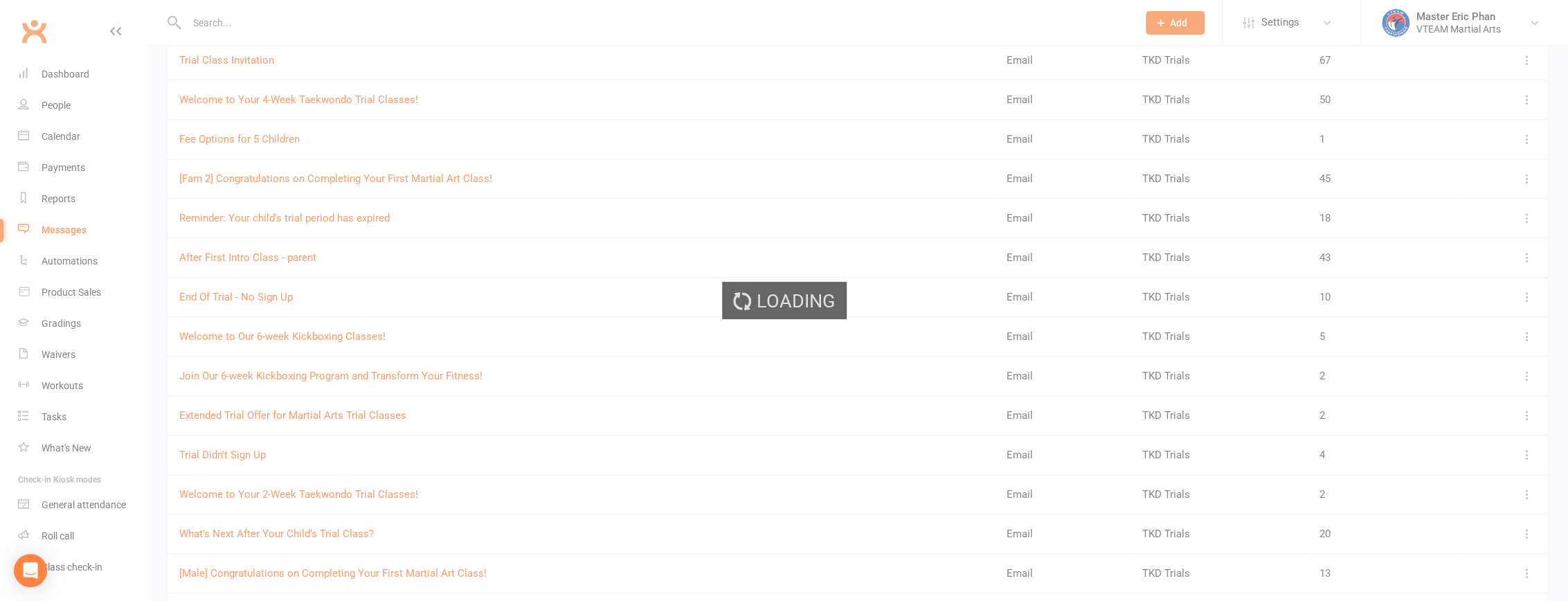 scroll, scrollTop: 0, scrollLeft: 0, axis: both 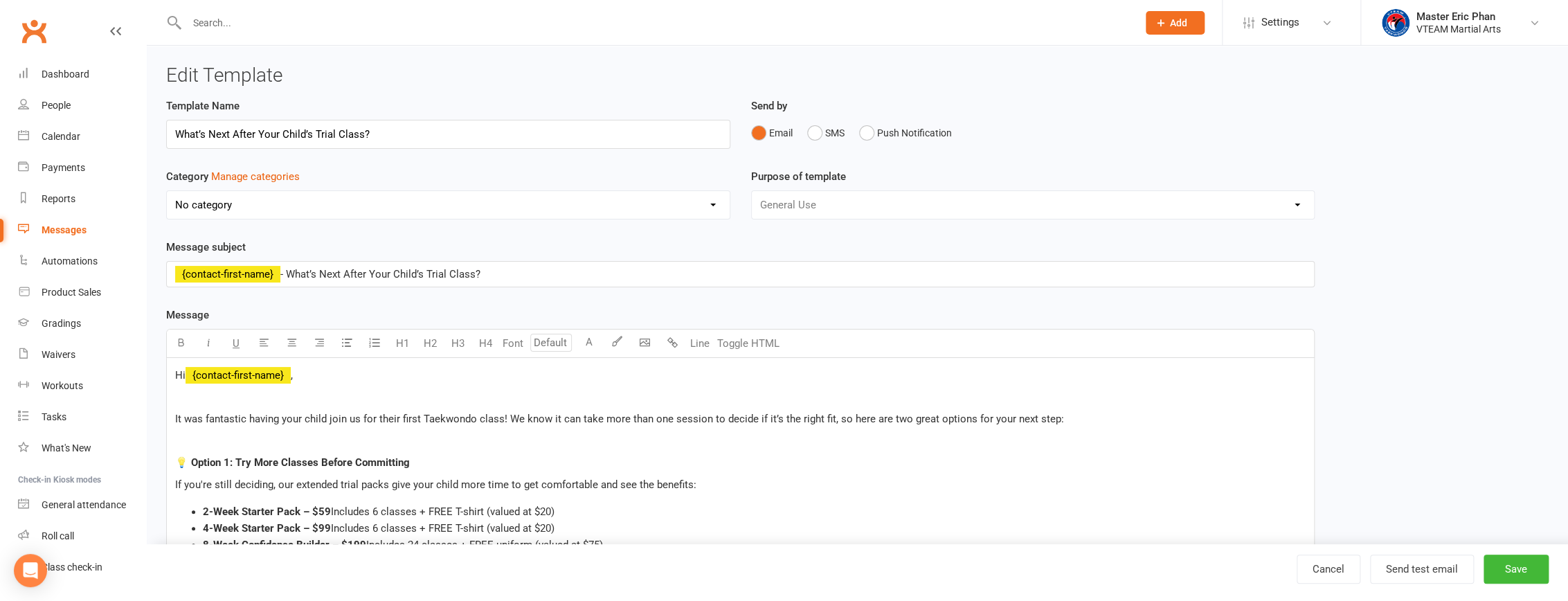 select on "6876" 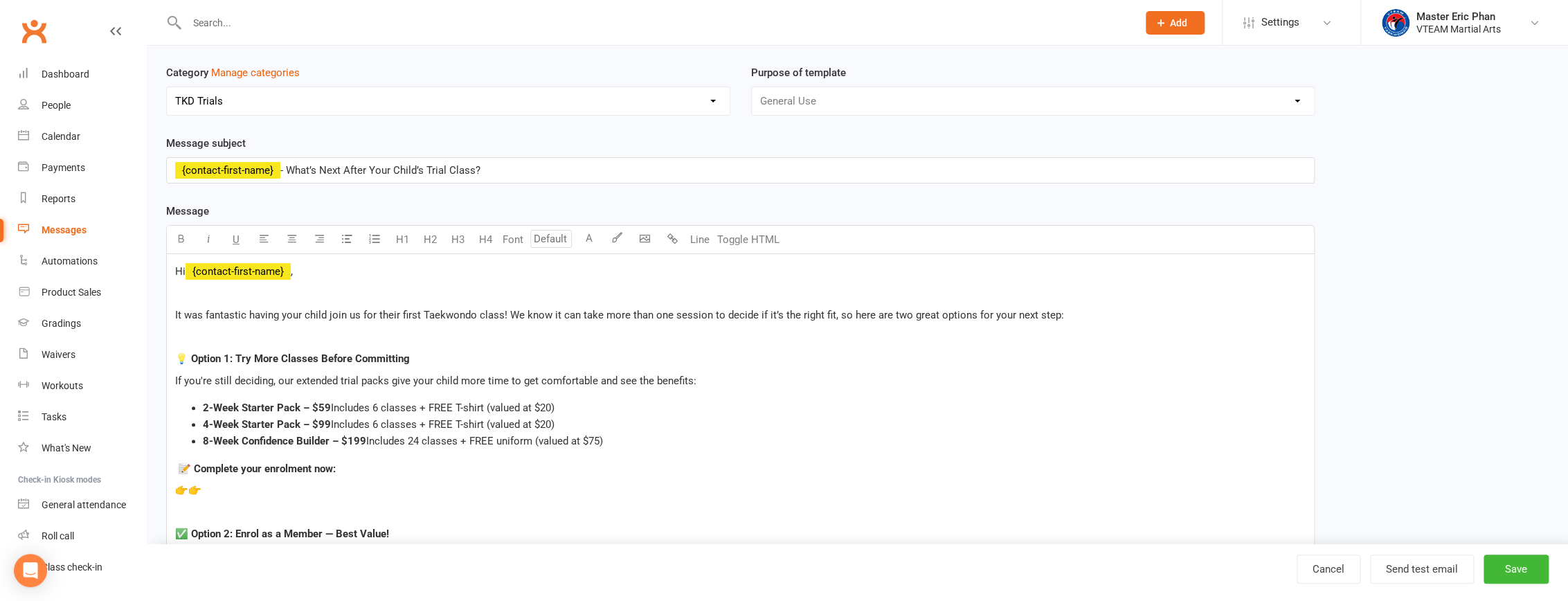 scroll, scrollTop: 125, scrollLeft: 0, axis: vertical 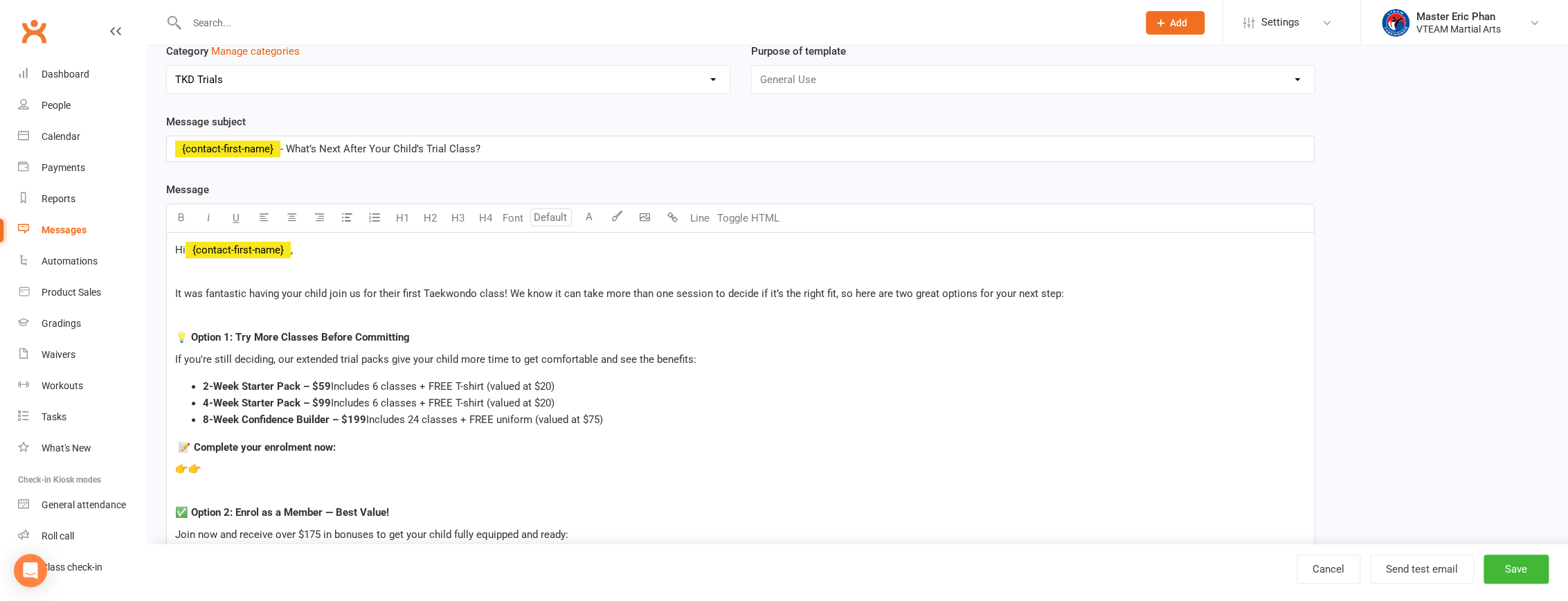 click on "4-Week Starter Pack – $99" at bounding box center [267, 403] 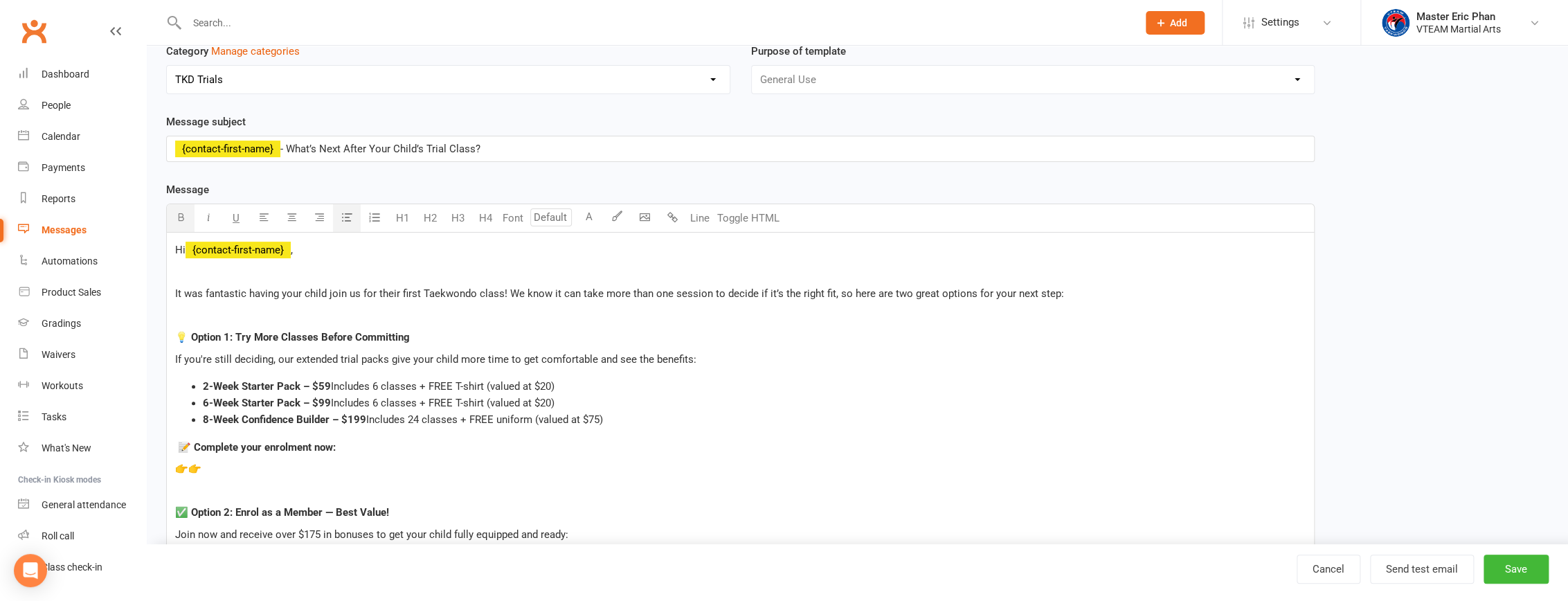 click on "8-Week Confidence Builder – $199" at bounding box center [285, 420] 